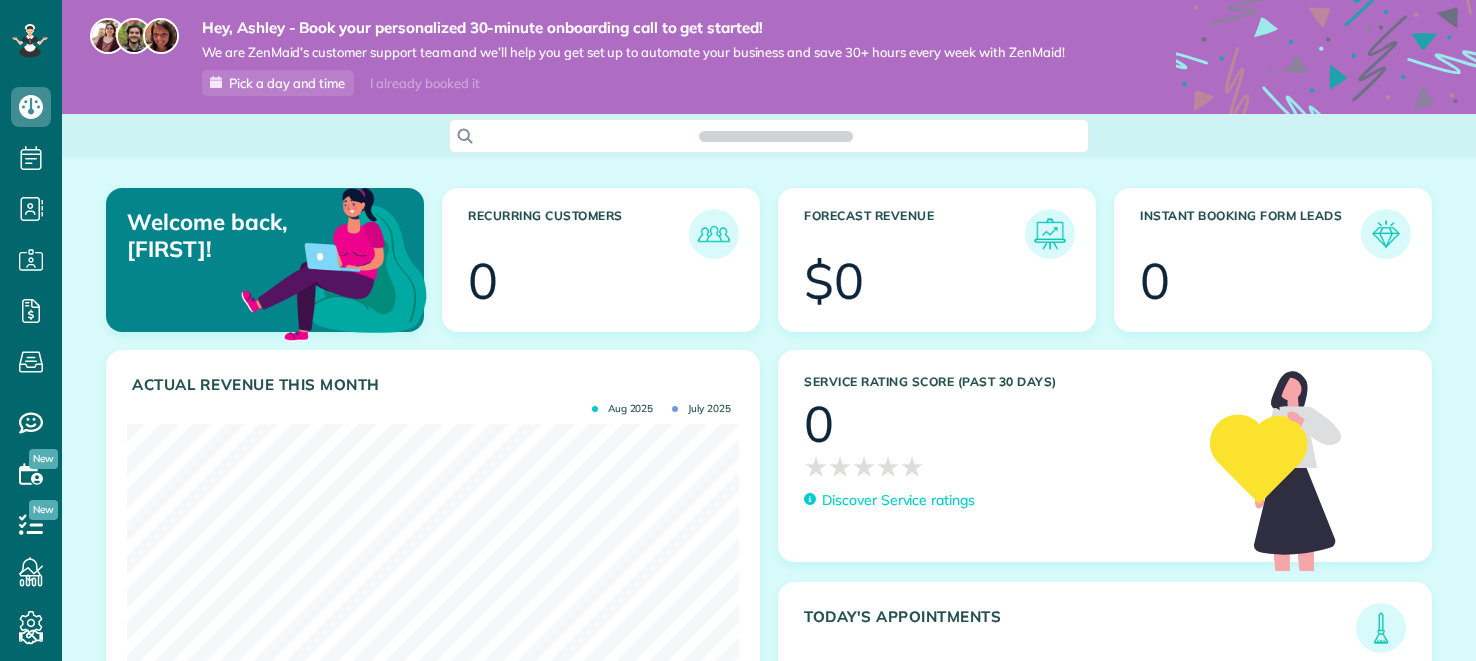scroll, scrollTop: 0, scrollLeft: 0, axis: both 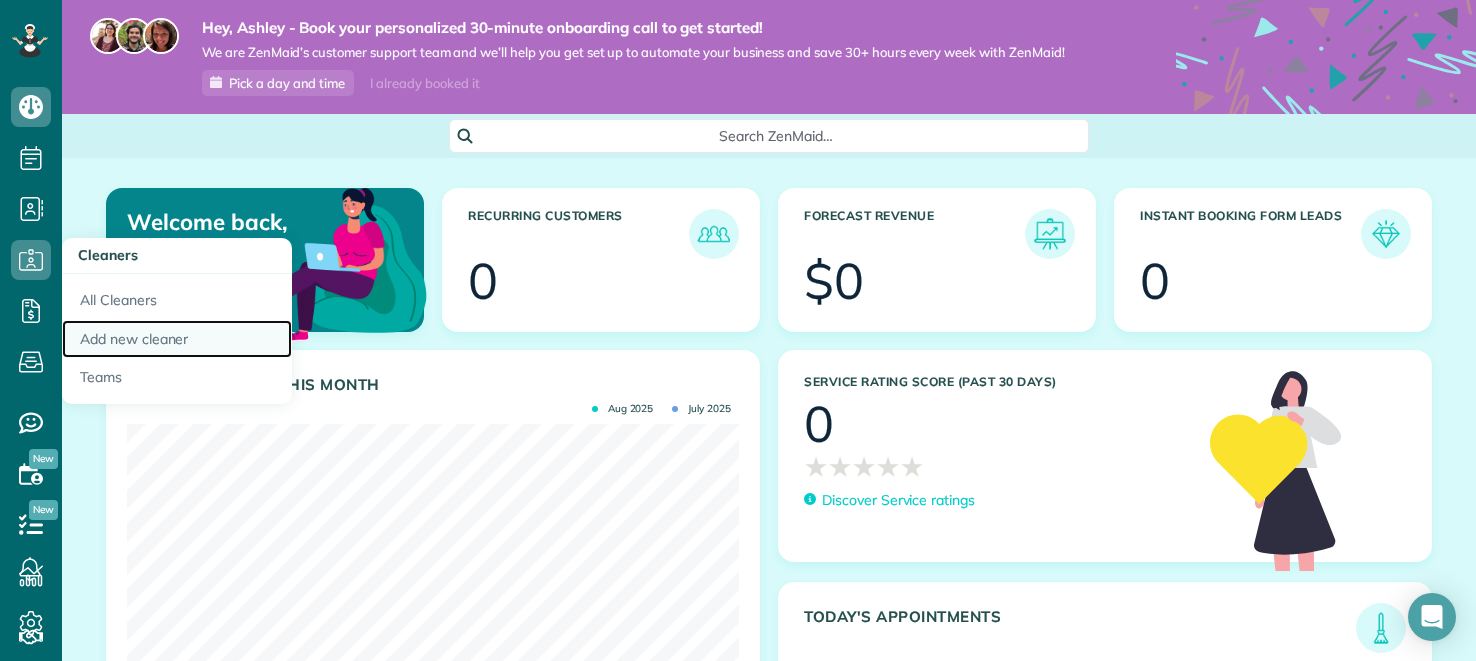 click on "Add new cleaner" at bounding box center [177, 339] 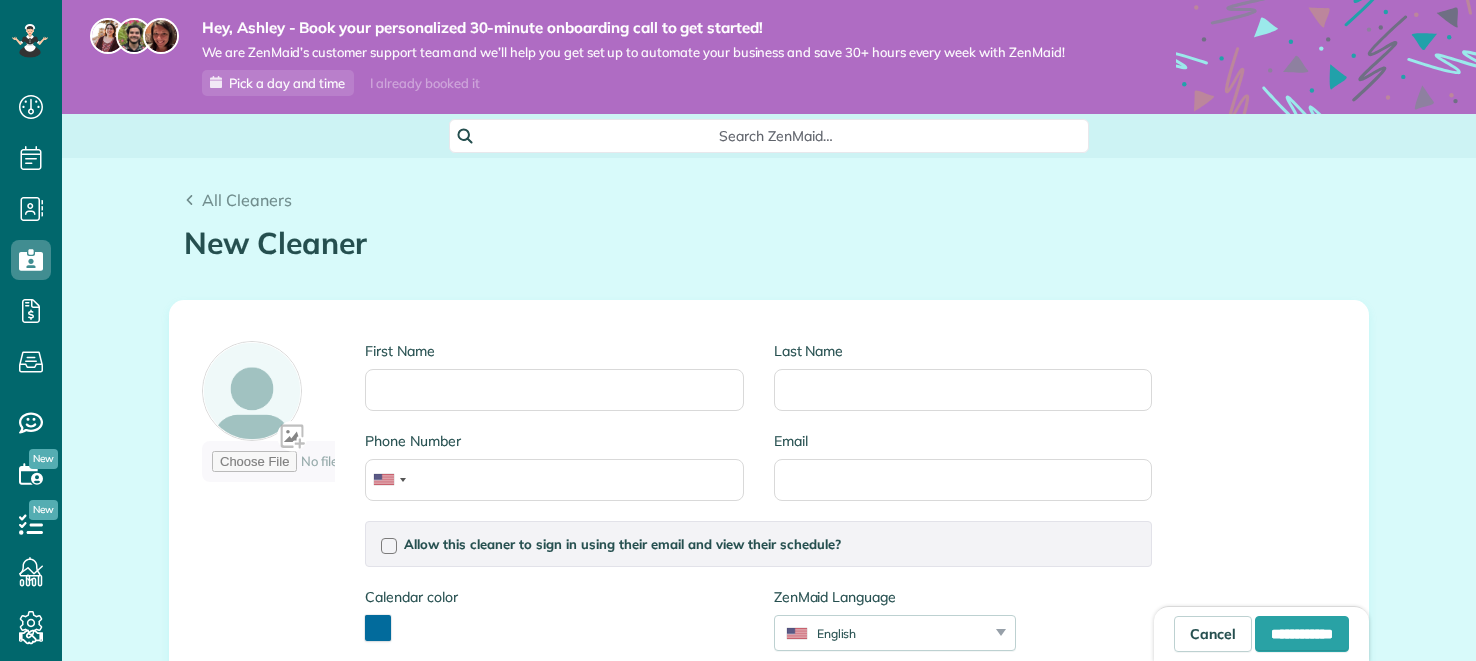 scroll, scrollTop: 0, scrollLeft: 0, axis: both 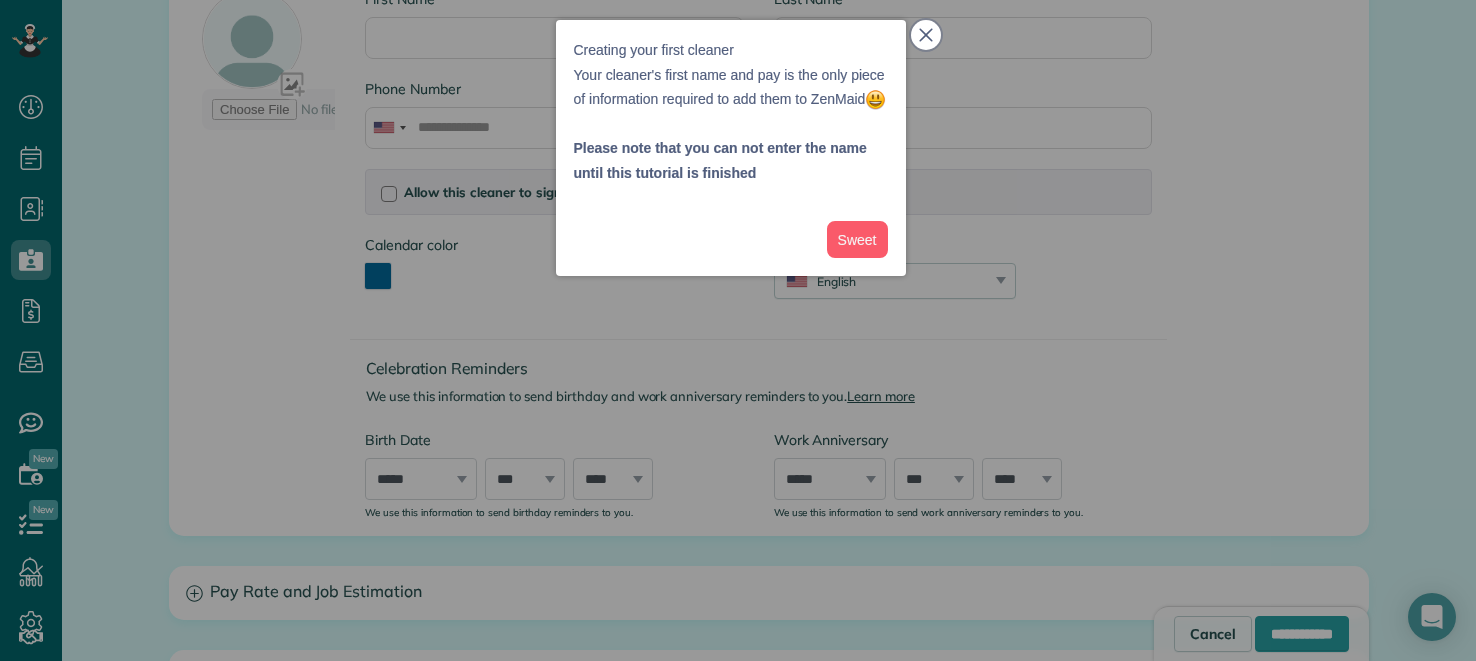 click 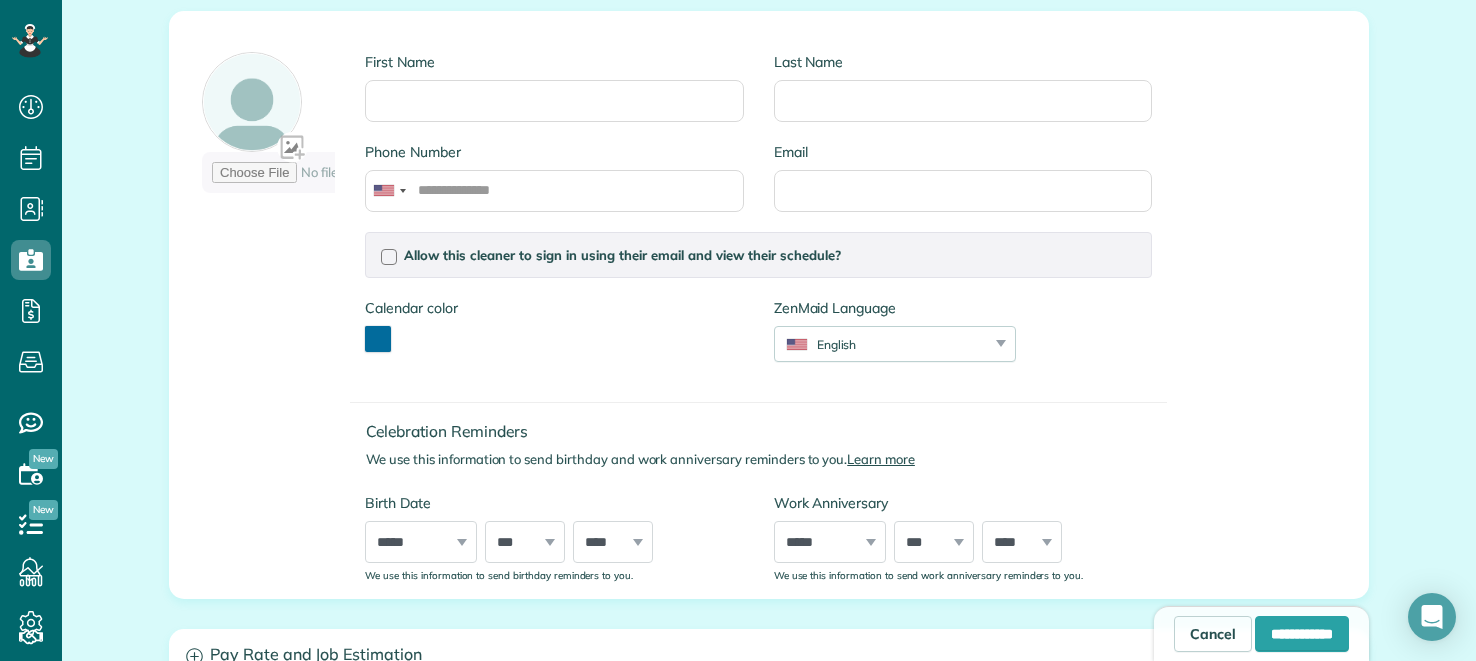 scroll, scrollTop: 295, scrollLeft: 0, axis: vertical 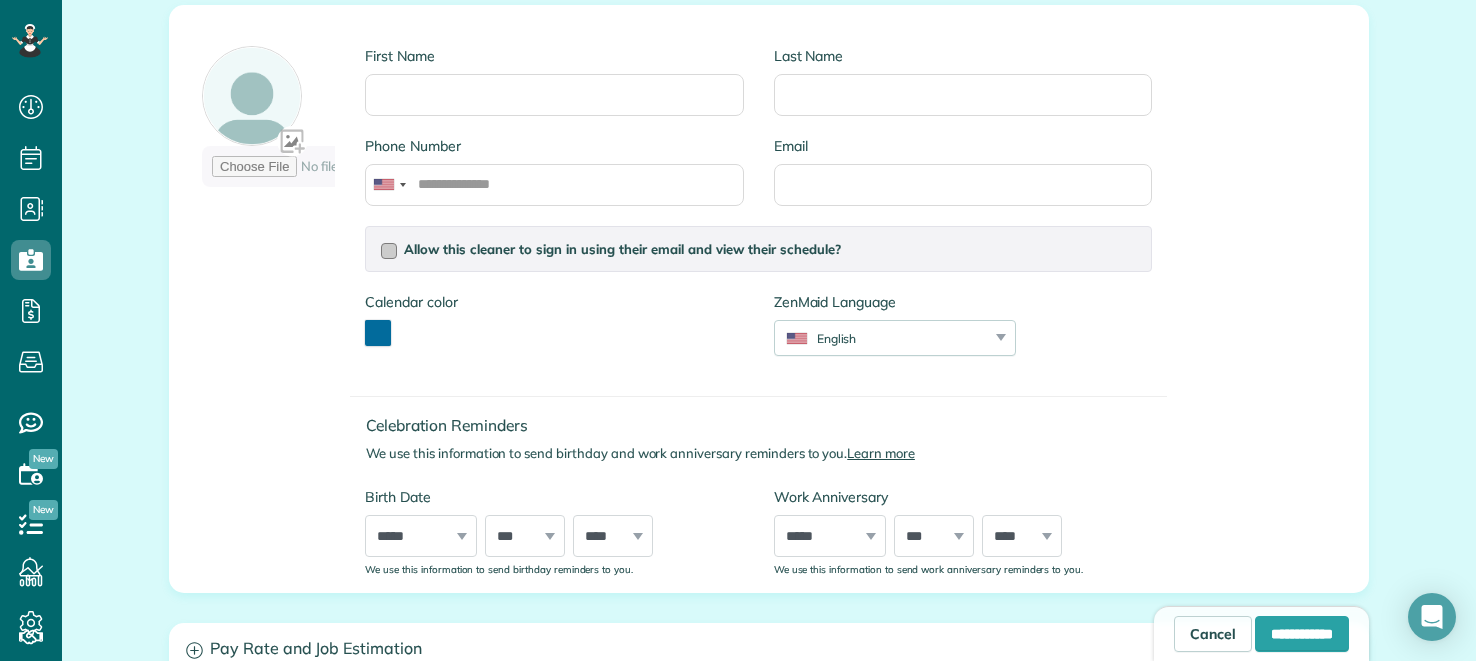 click at bounding box center (389, 251) 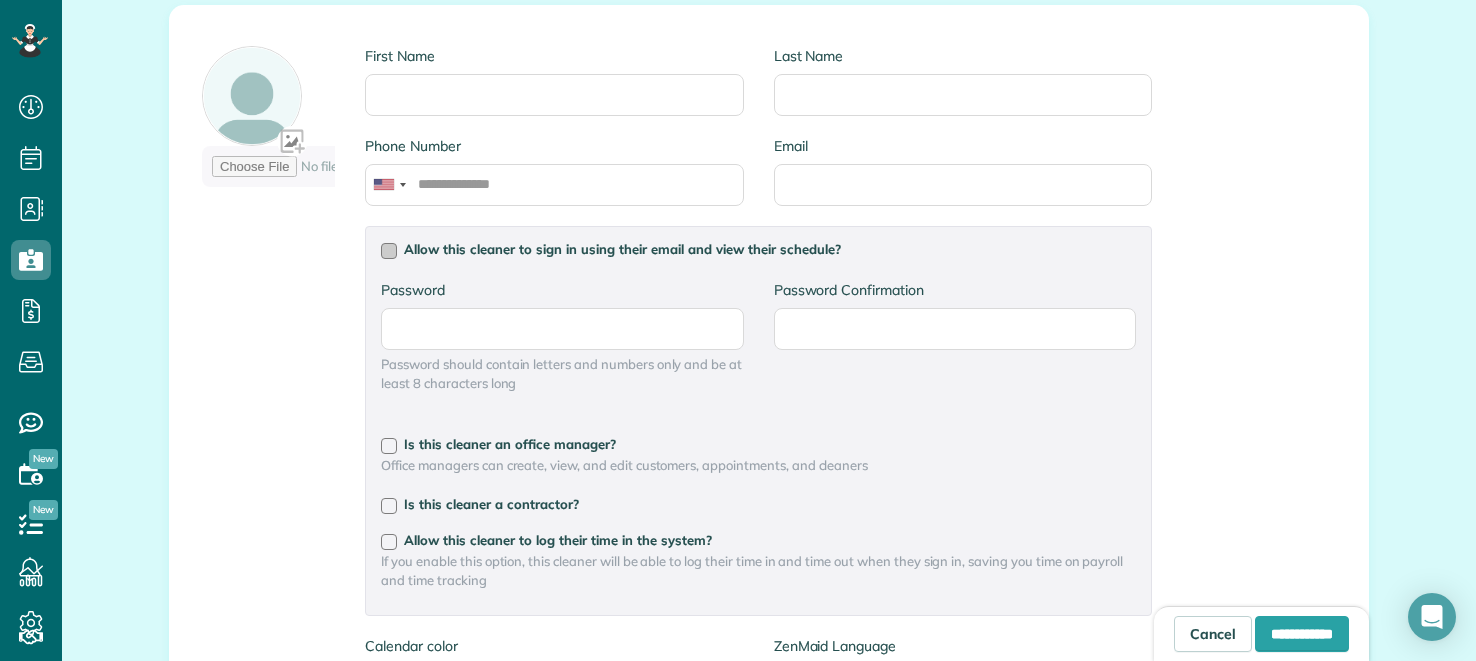 click at bounding box center [389, 251] 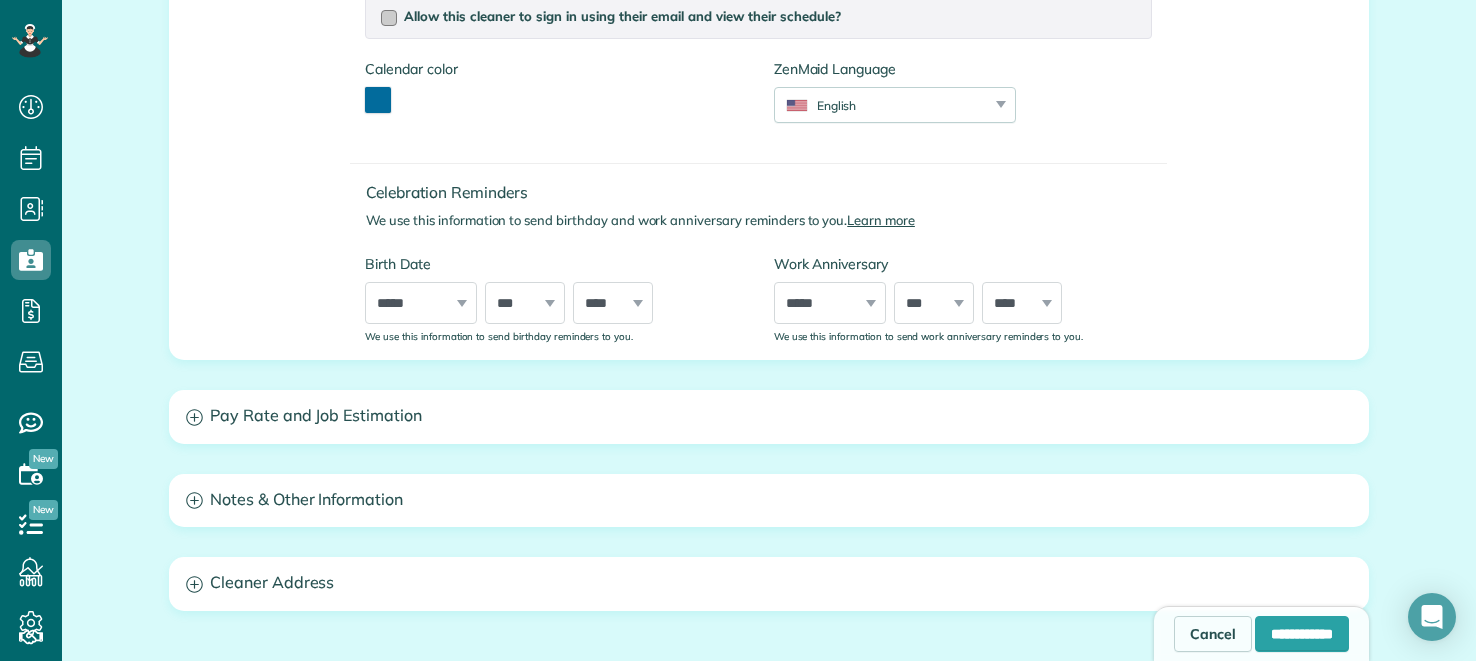 scroll, scrollTop: 532, scrollLeft: 0, axis: vertical 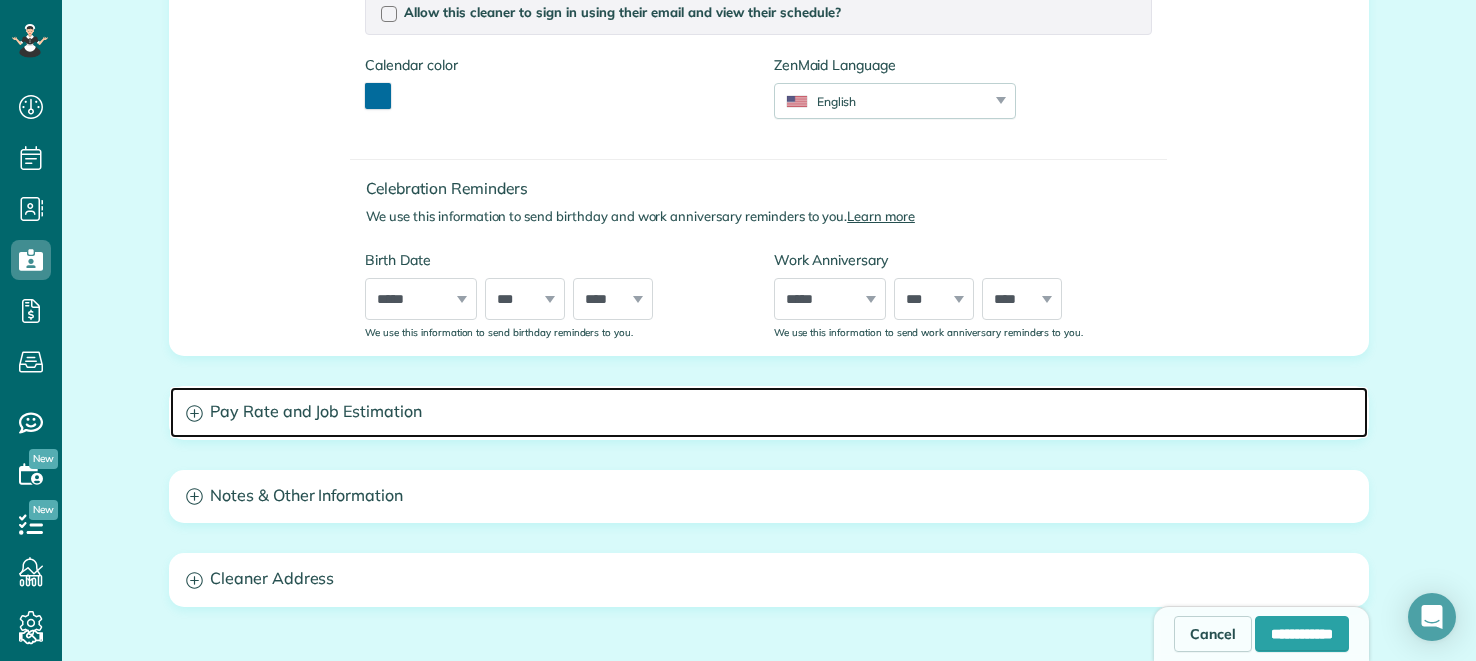 click on "Pay Rate and Job Estimation" at bounding box center [769, 412] 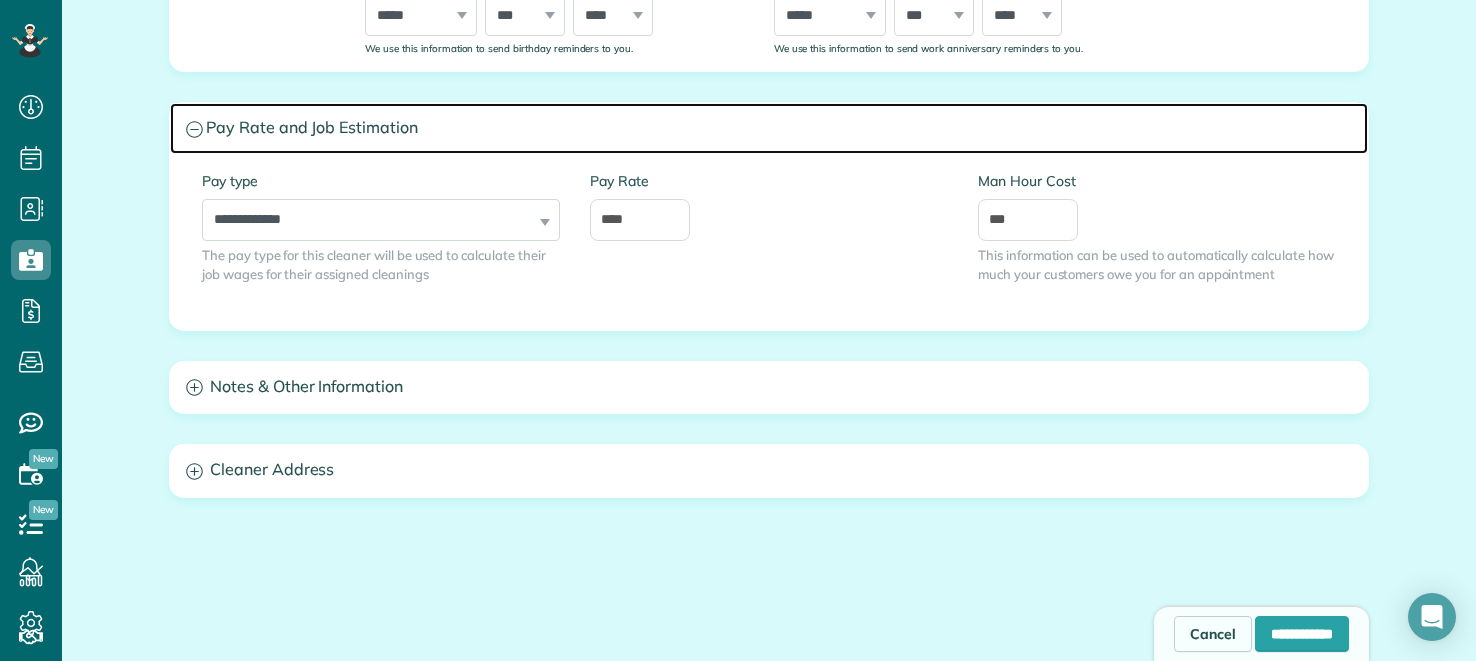scroll, scrollTop: 819, scrollLeft: 0, axis: vertical 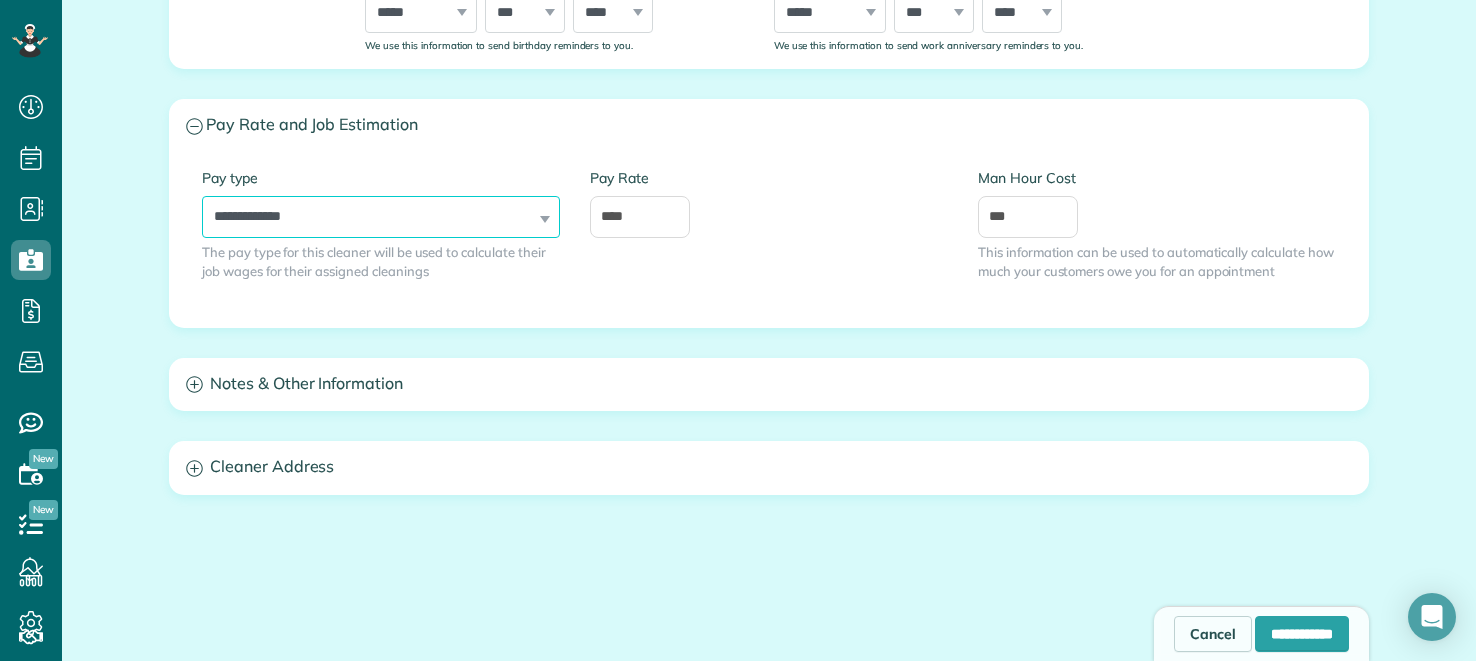 click on "**********" at bounding box center (381, 217) 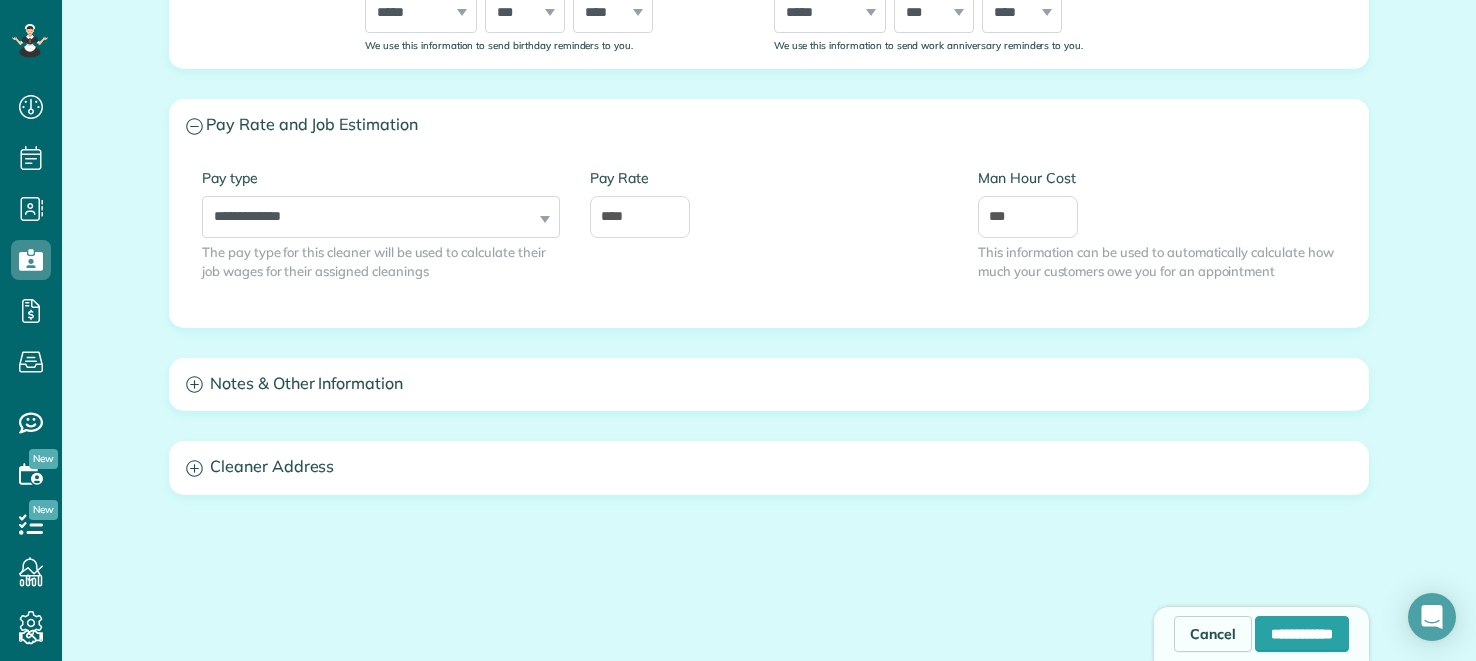 click on "Pay type" at bounding box center (381, 178) 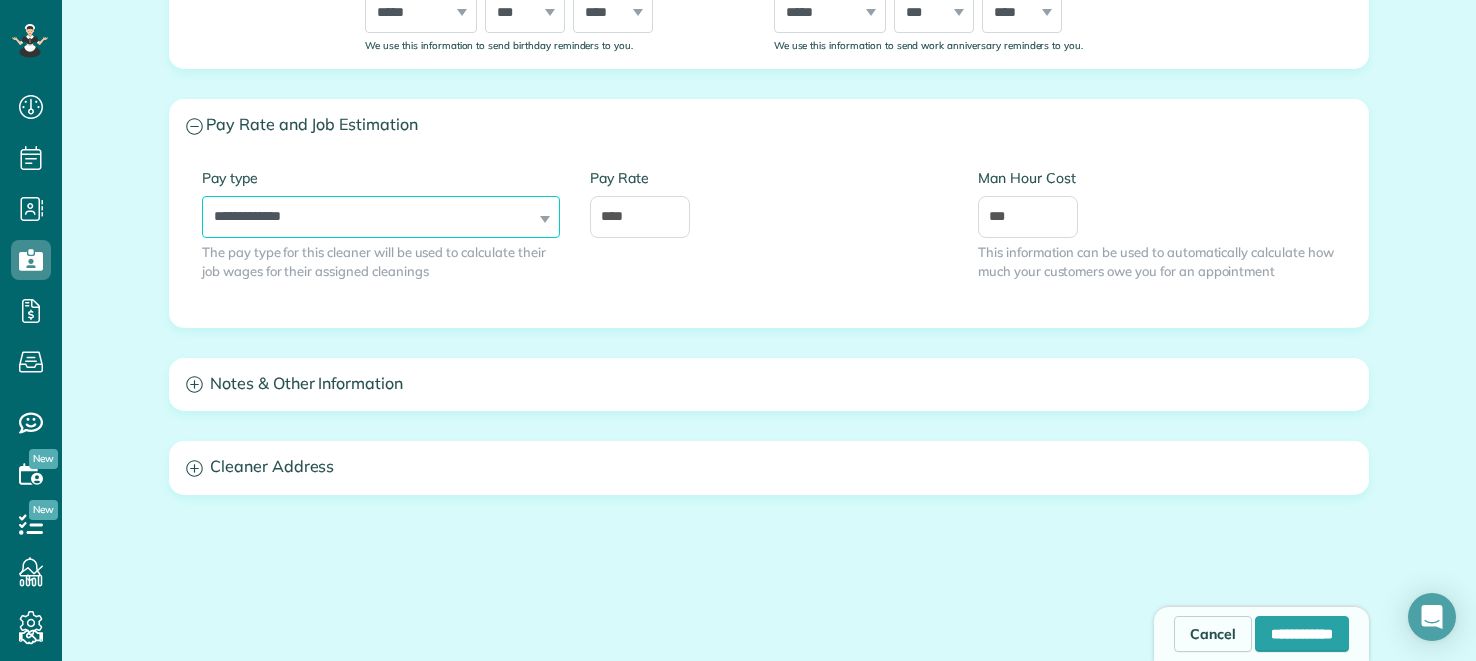 click on "**********" at bounding box center [381, 217] 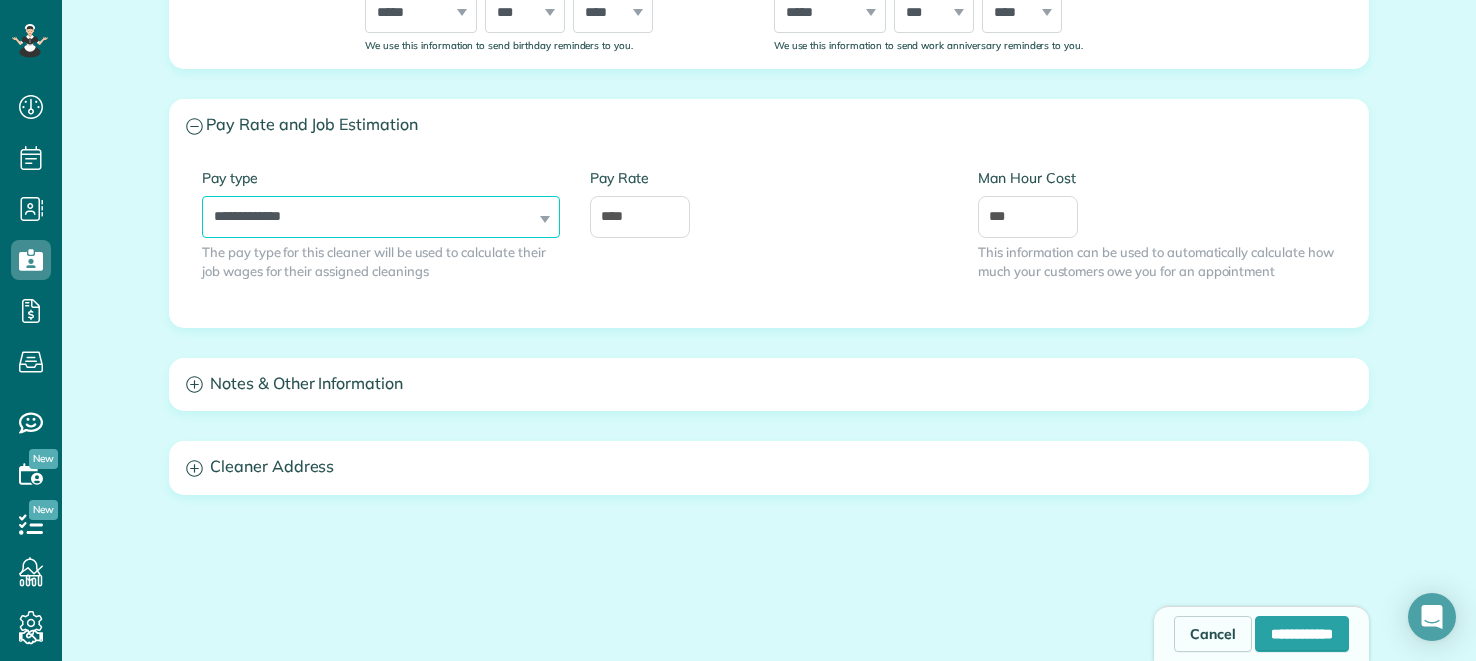 click on "**********" at bounding box center (381, 217) 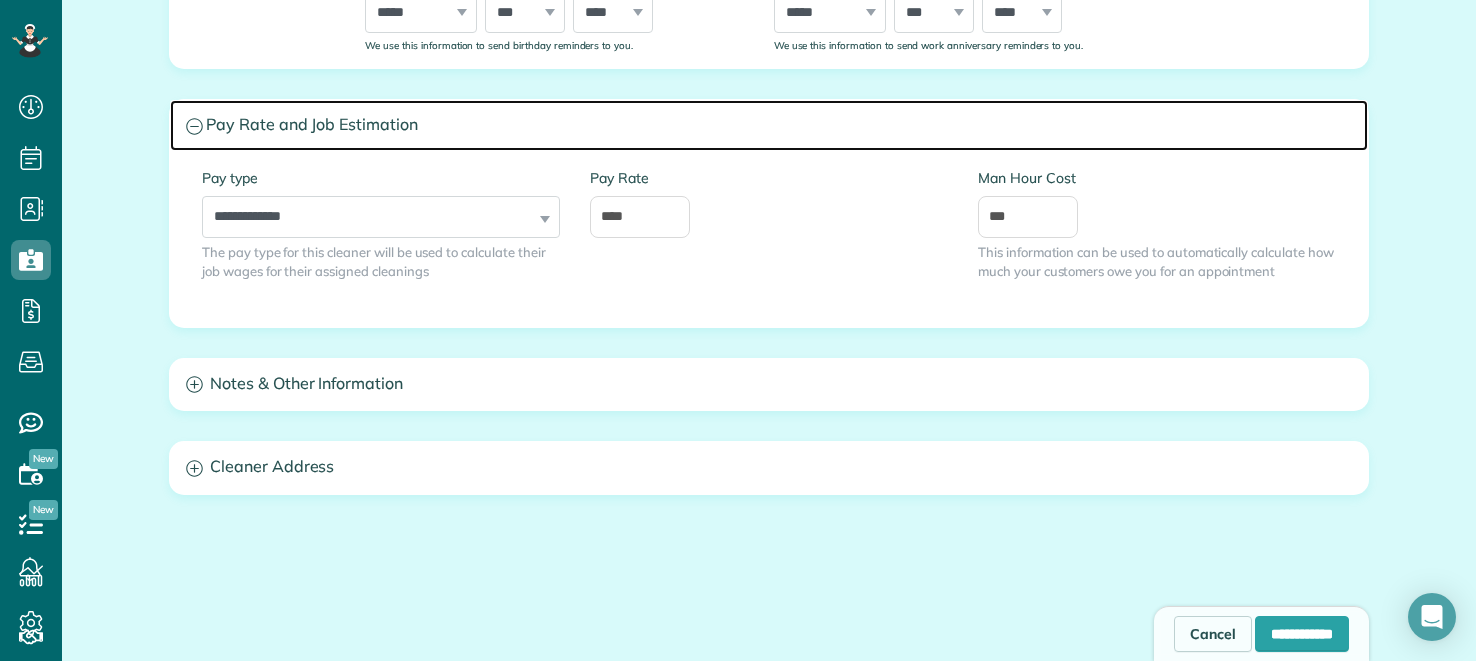 click 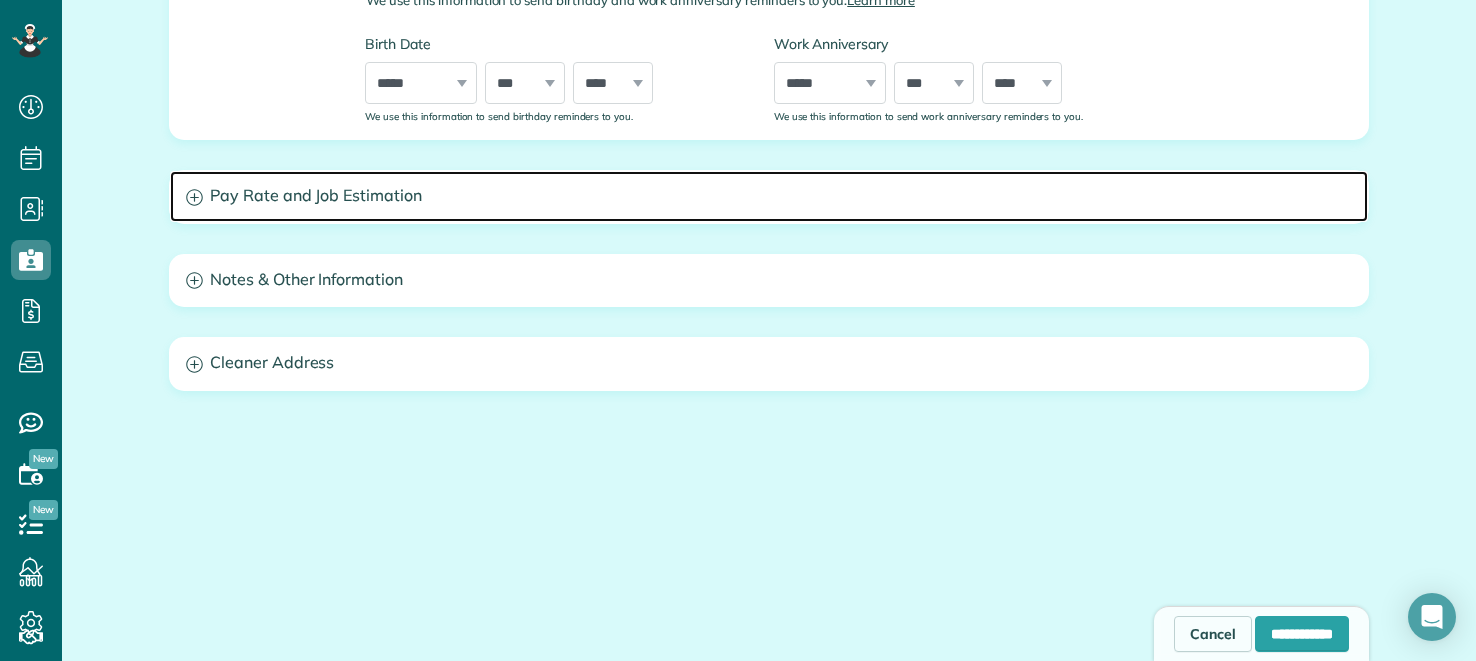scroll, scrollTop: 744, scrollLeft: 0, axis: vertical 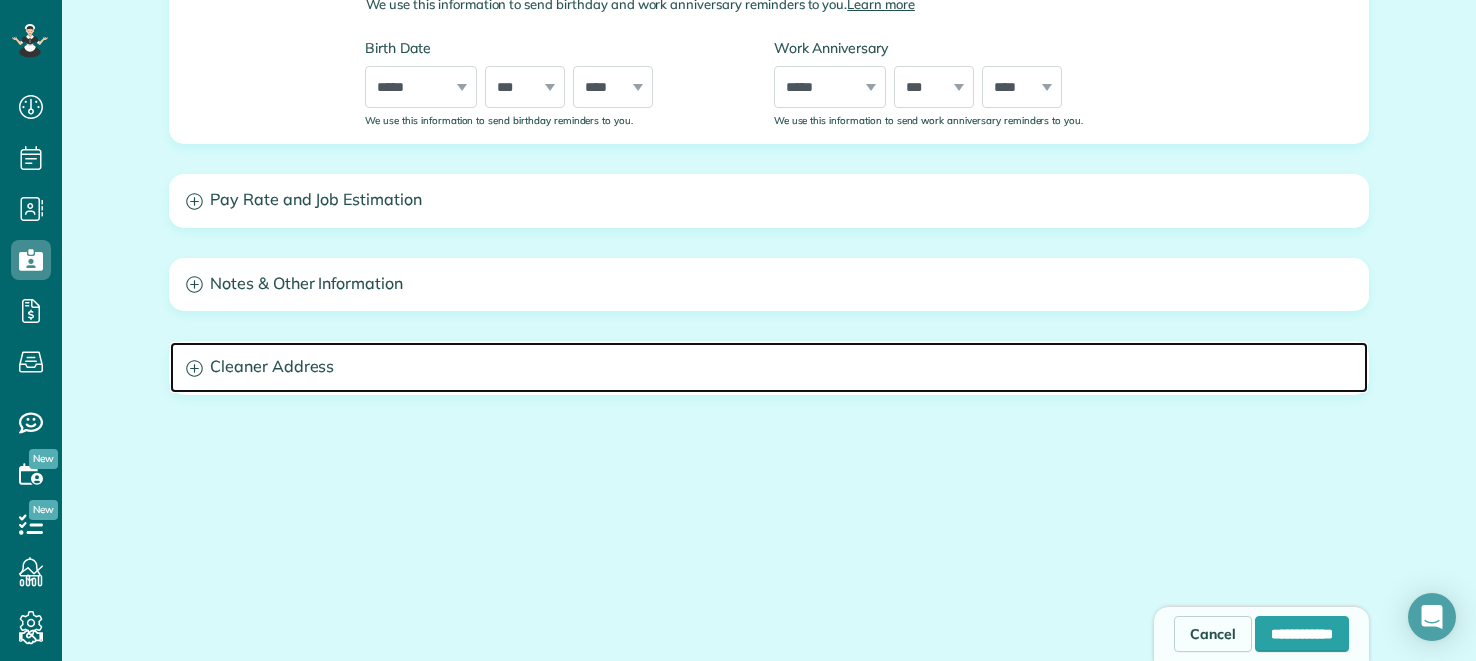 click on "Cleaner Address" at bounding box center (769, 367) 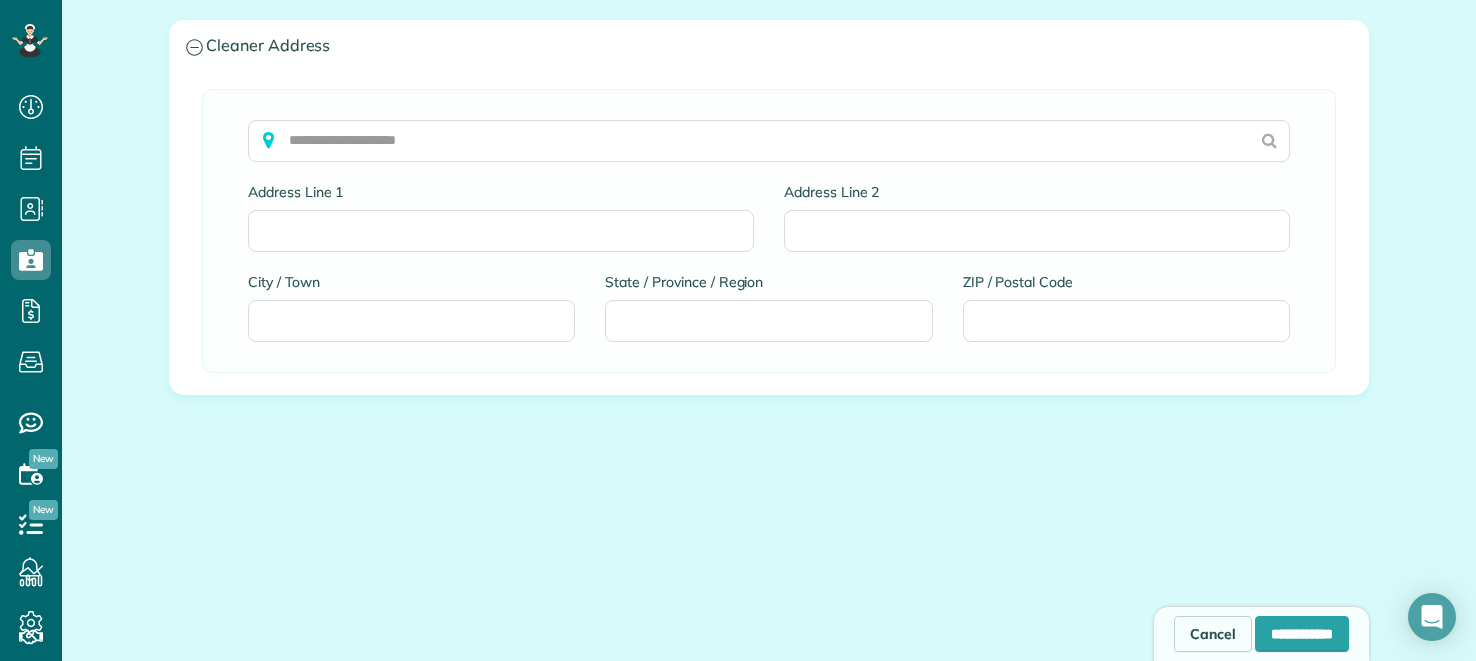scroll, scrollTop: 1064, scrollLeft: 0, axis: vertical 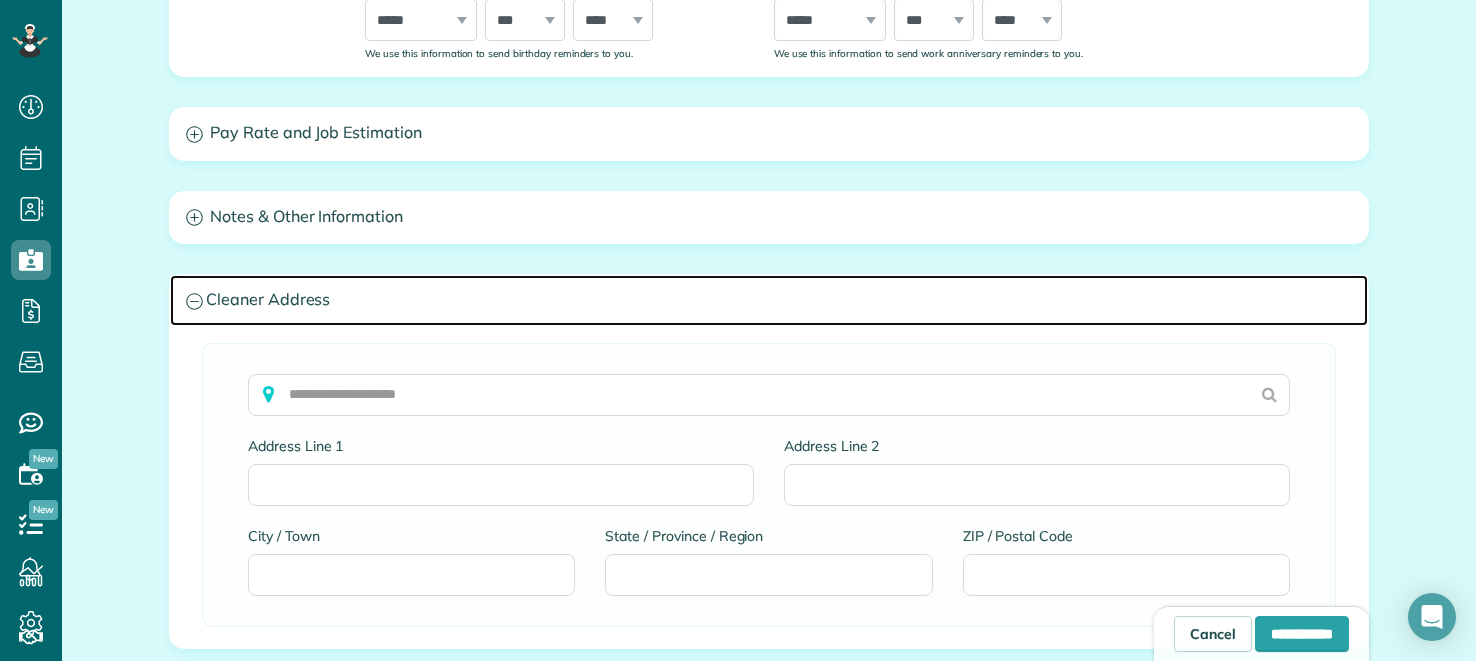click 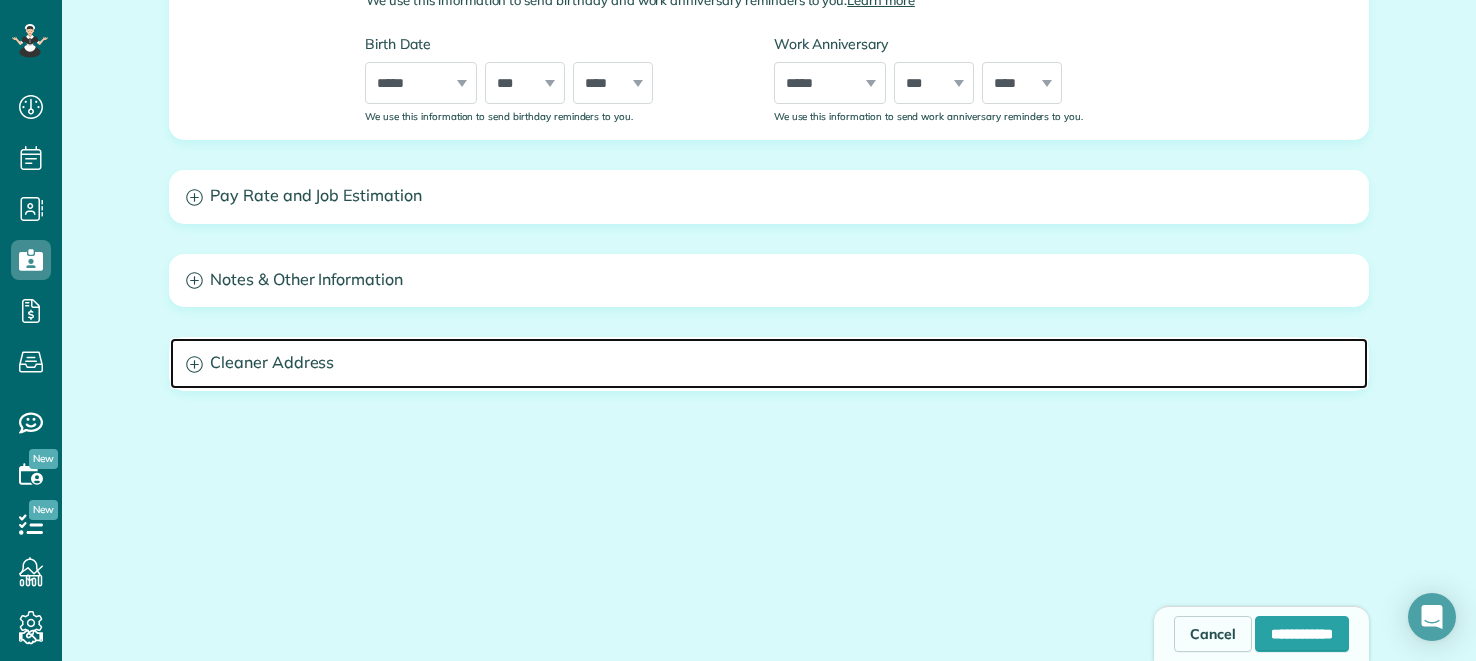 scroll, scrollTop: 744, scrollLeft: 0, axis: vertical 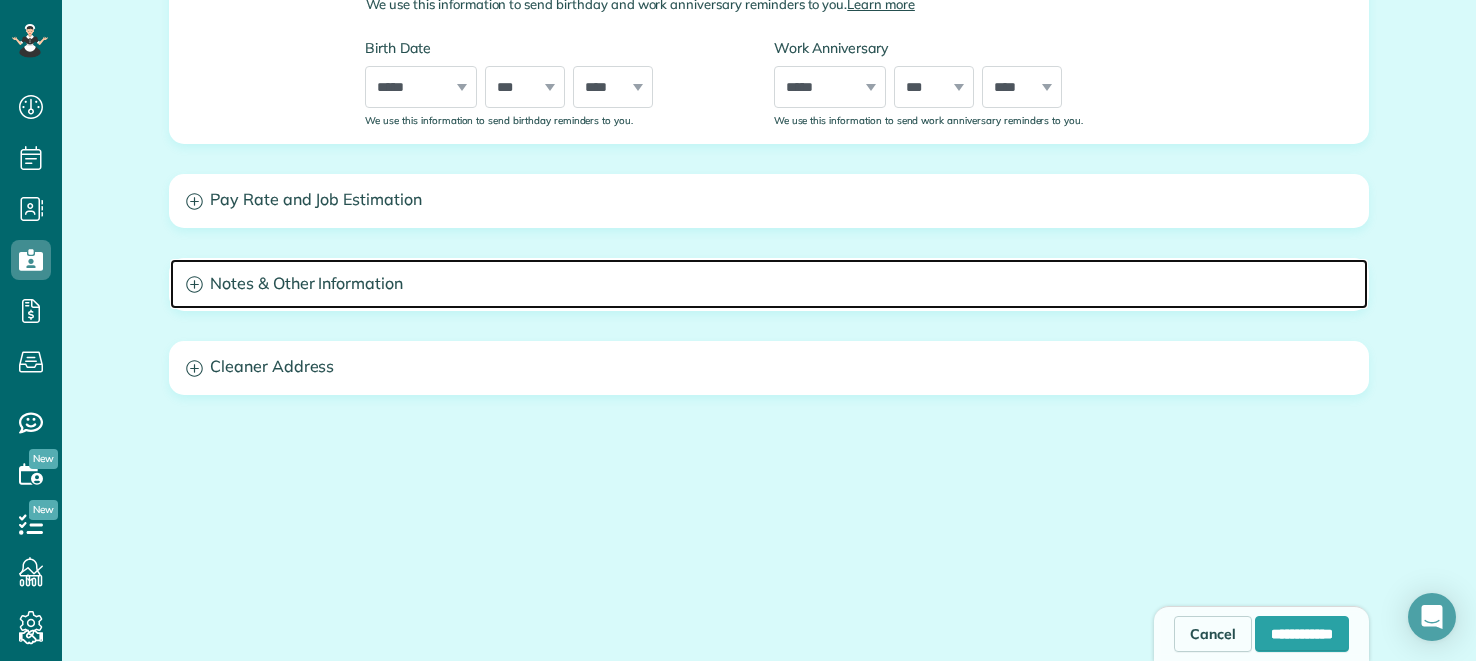 click on "Notes & Other Information" at bounding box center (769, 284) 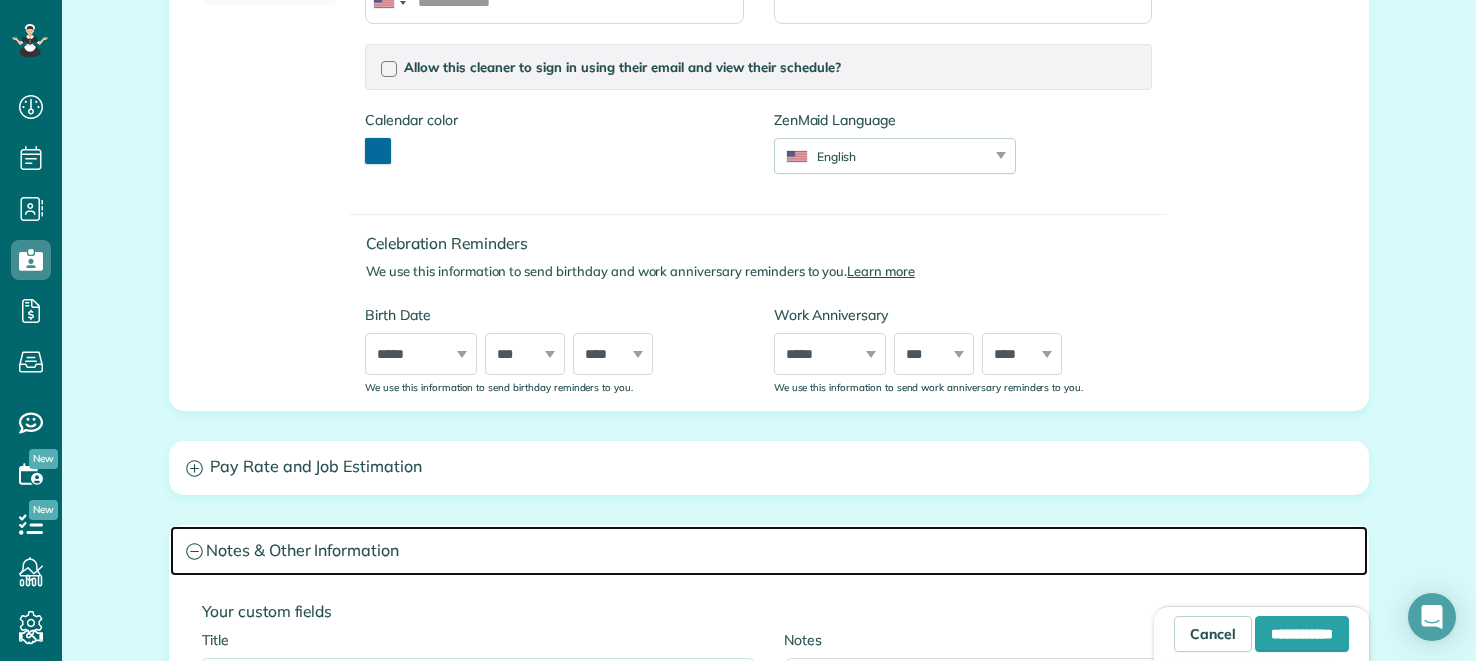 scroll, scrollTop: 517, scrollLeft: 0, axis: vertical 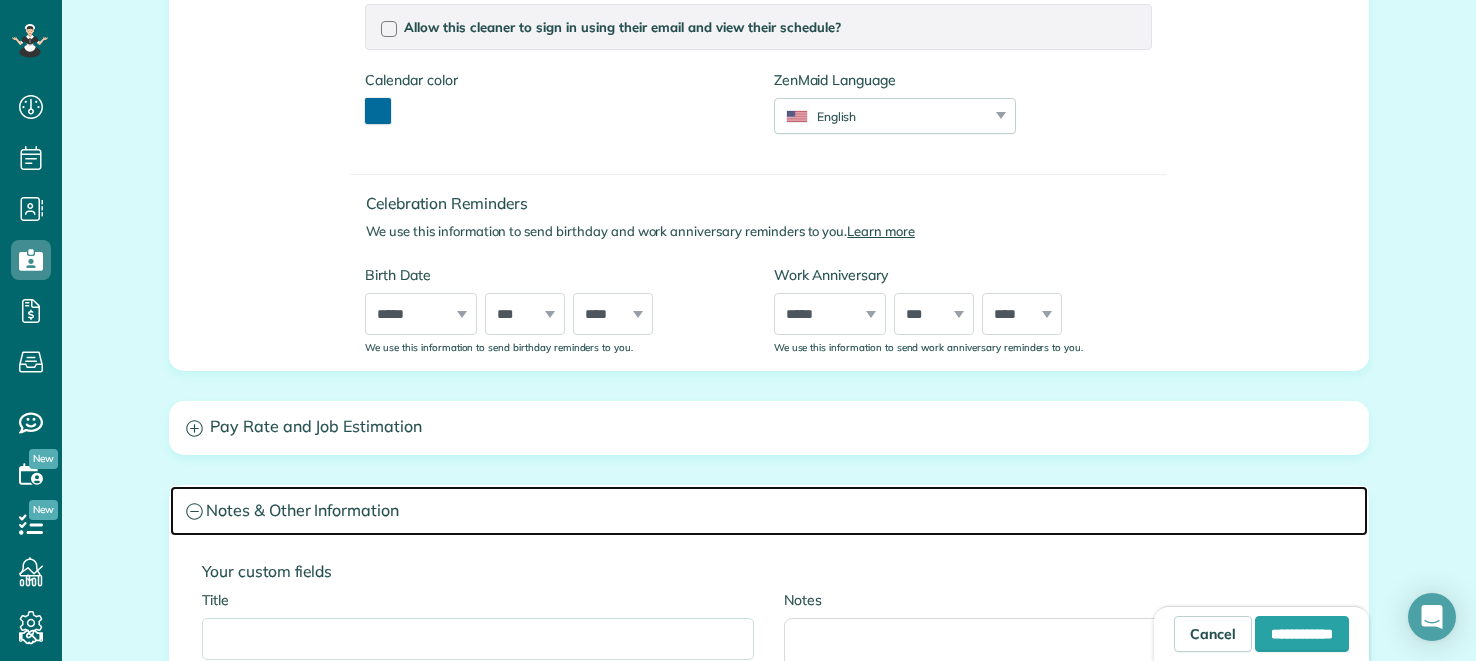 click 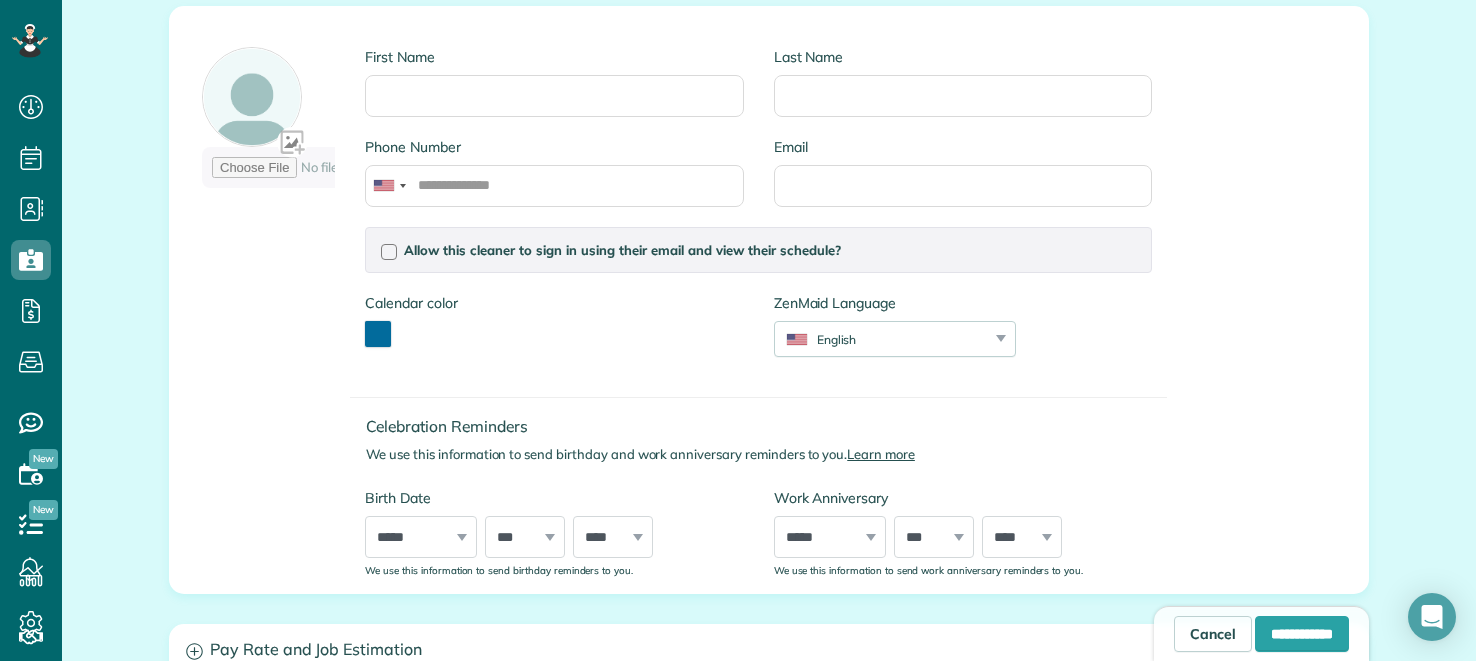 scroll, scrollTop: 298, scrollLeft: 0, axis: vertical 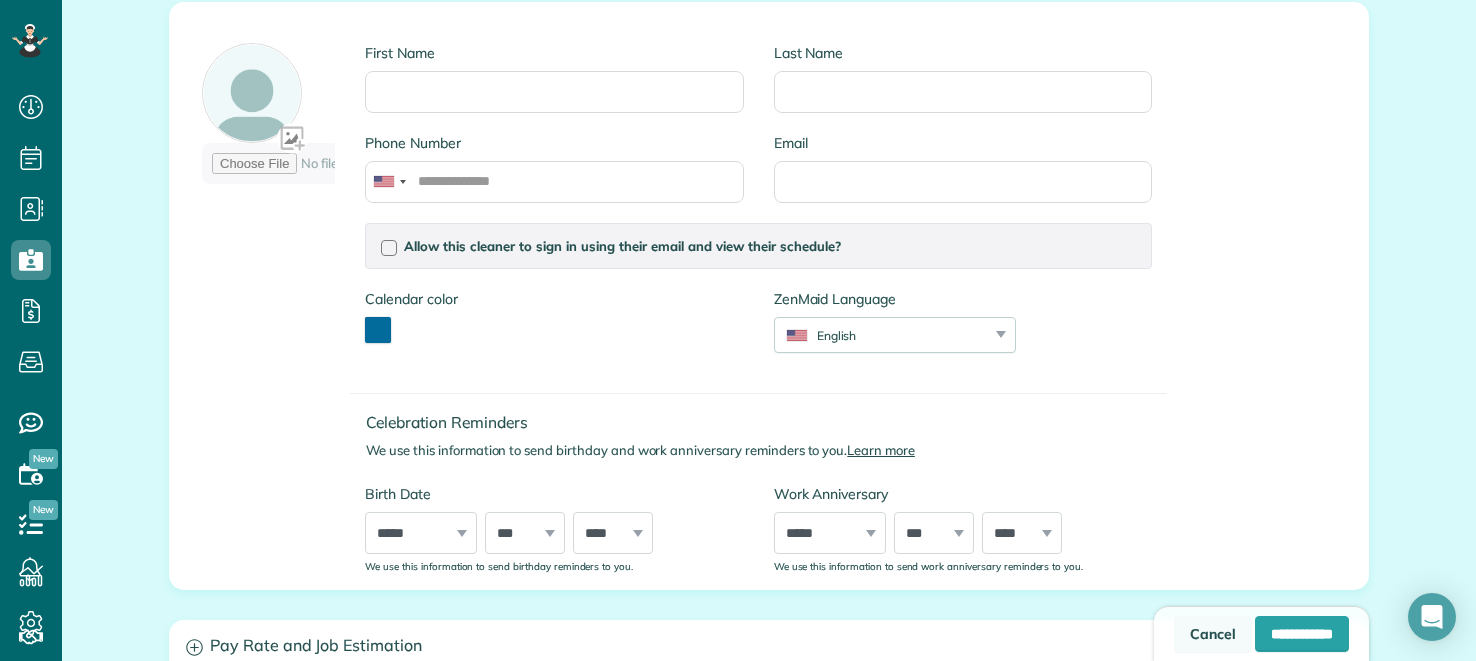 click on "Cancel" at bounding box center [1213, 634] 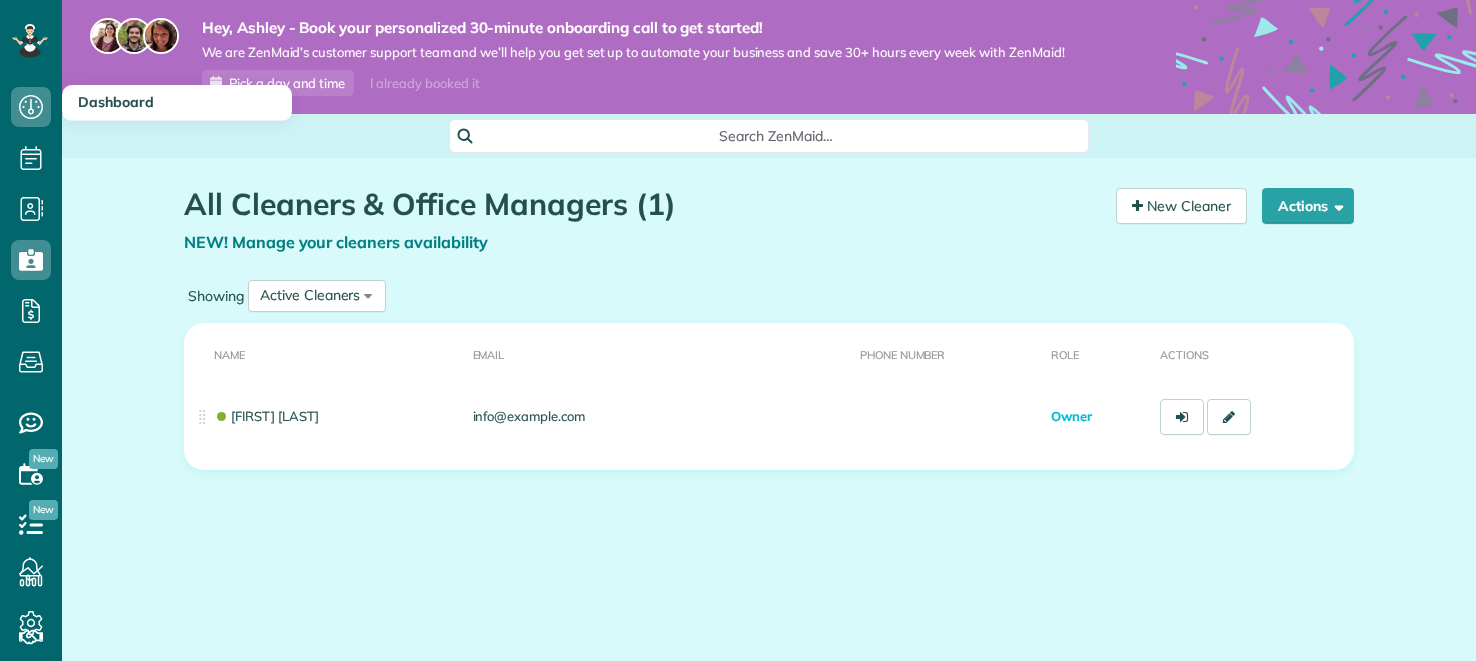 scroll, scrollTop: 0, scrollLeft: 0, axis: both 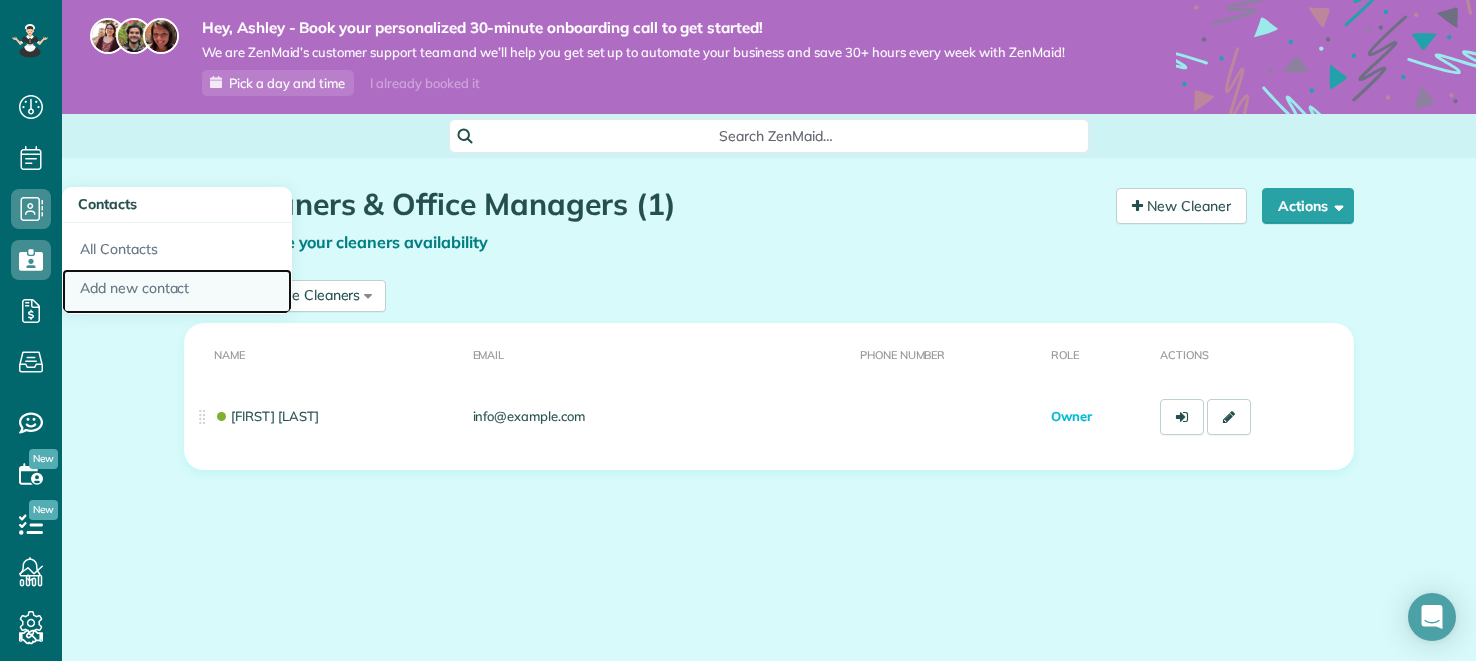 click on "Add new contact" at bounding box center (177, 292) 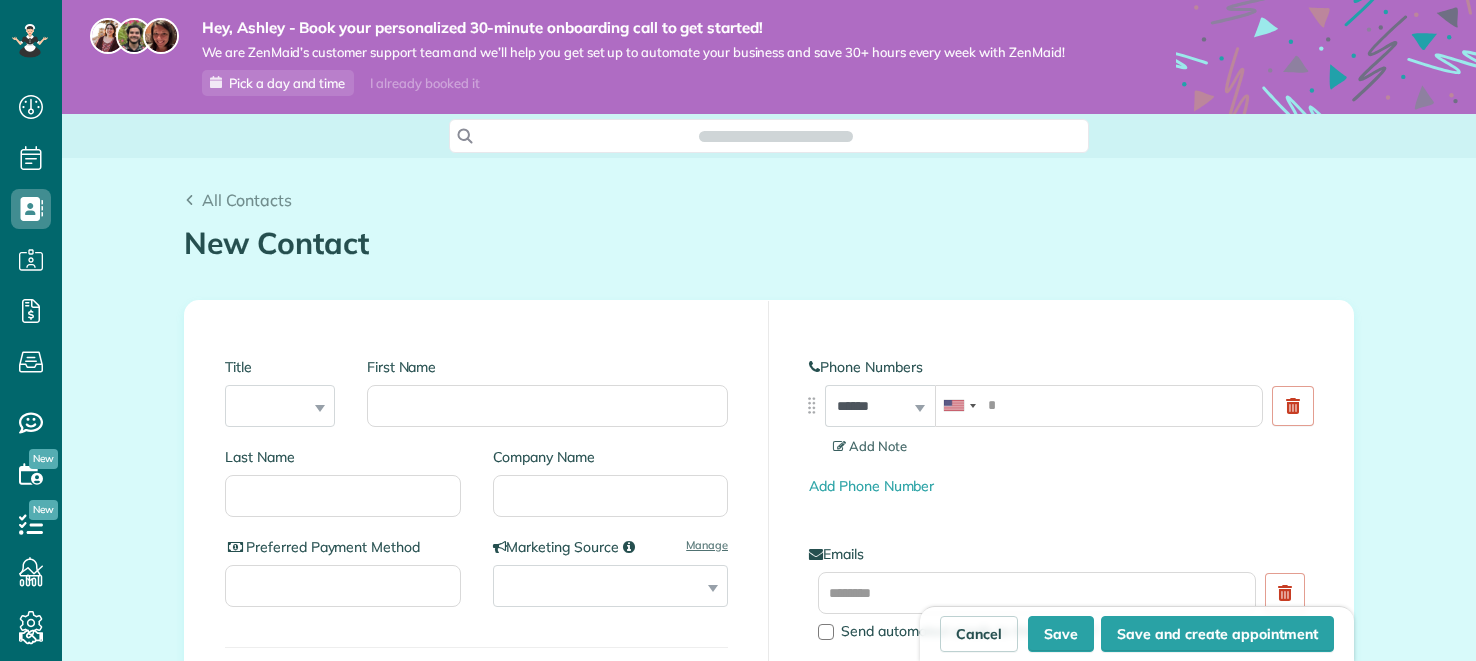 scroll, scrollTop: 0, scrollLeft: 0, axis: both 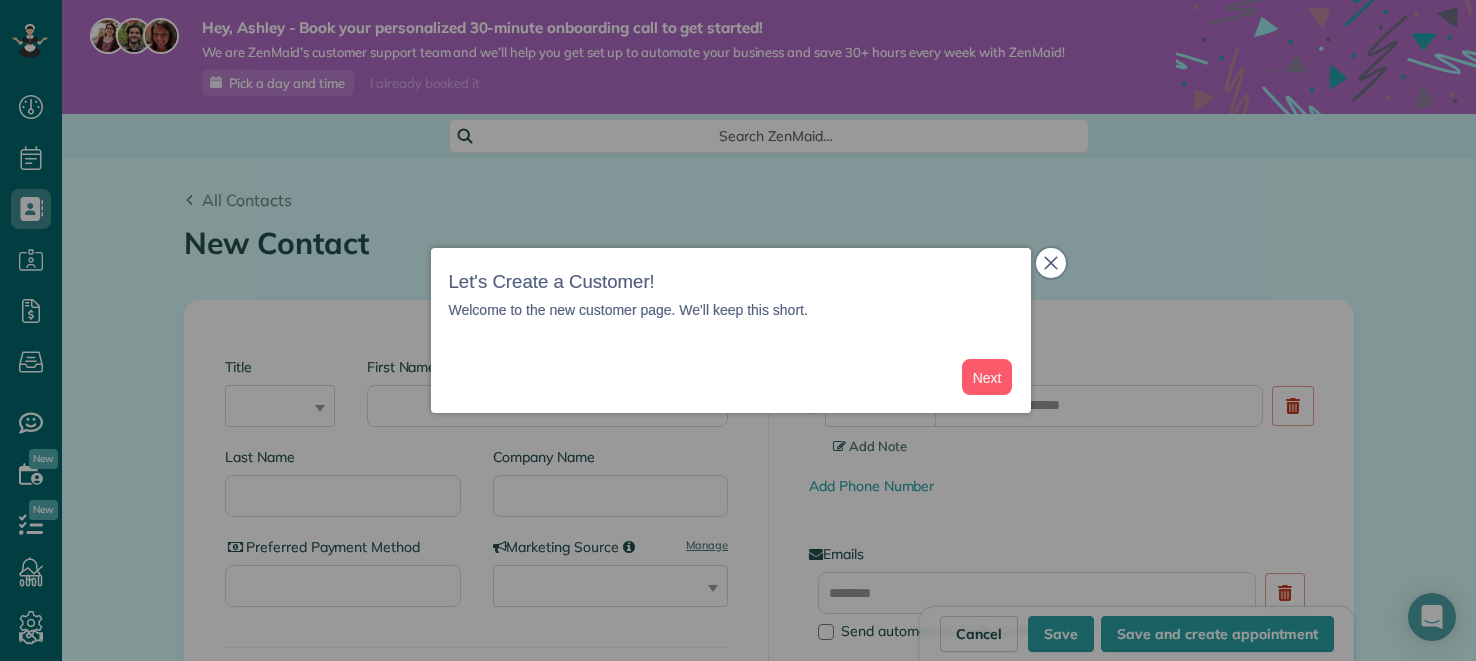 click at bounding box center [1051, 263] 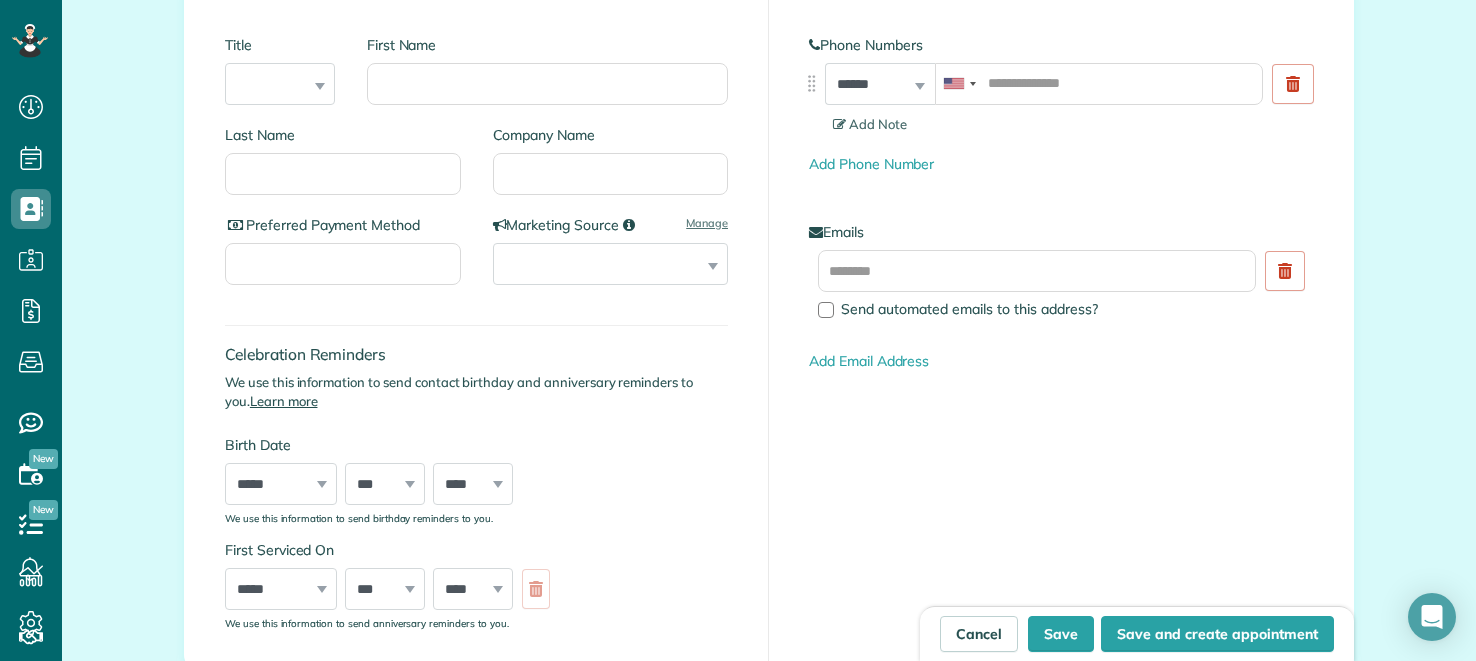 scroll, scrollTop: 329, scrollLeft: 0, axis: vertical 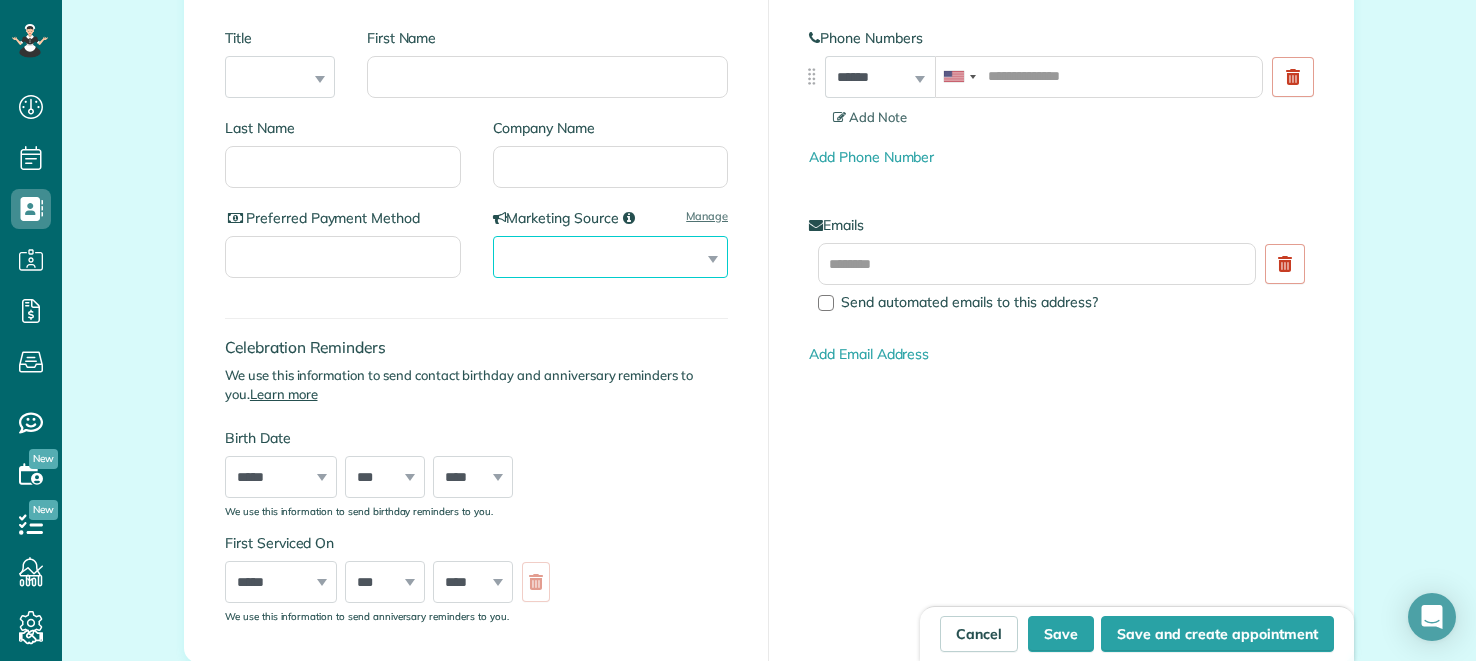 click on "**********" at bounding box center [611, 257] 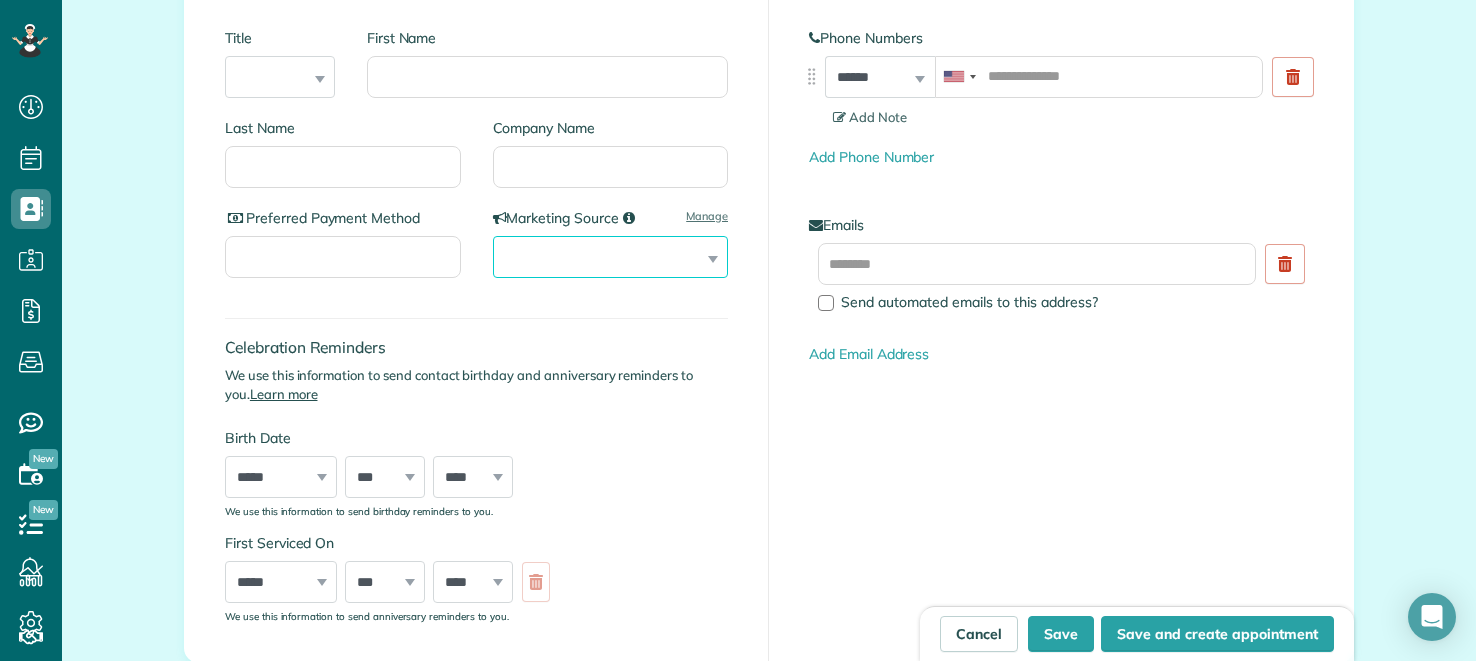 select on "**********" 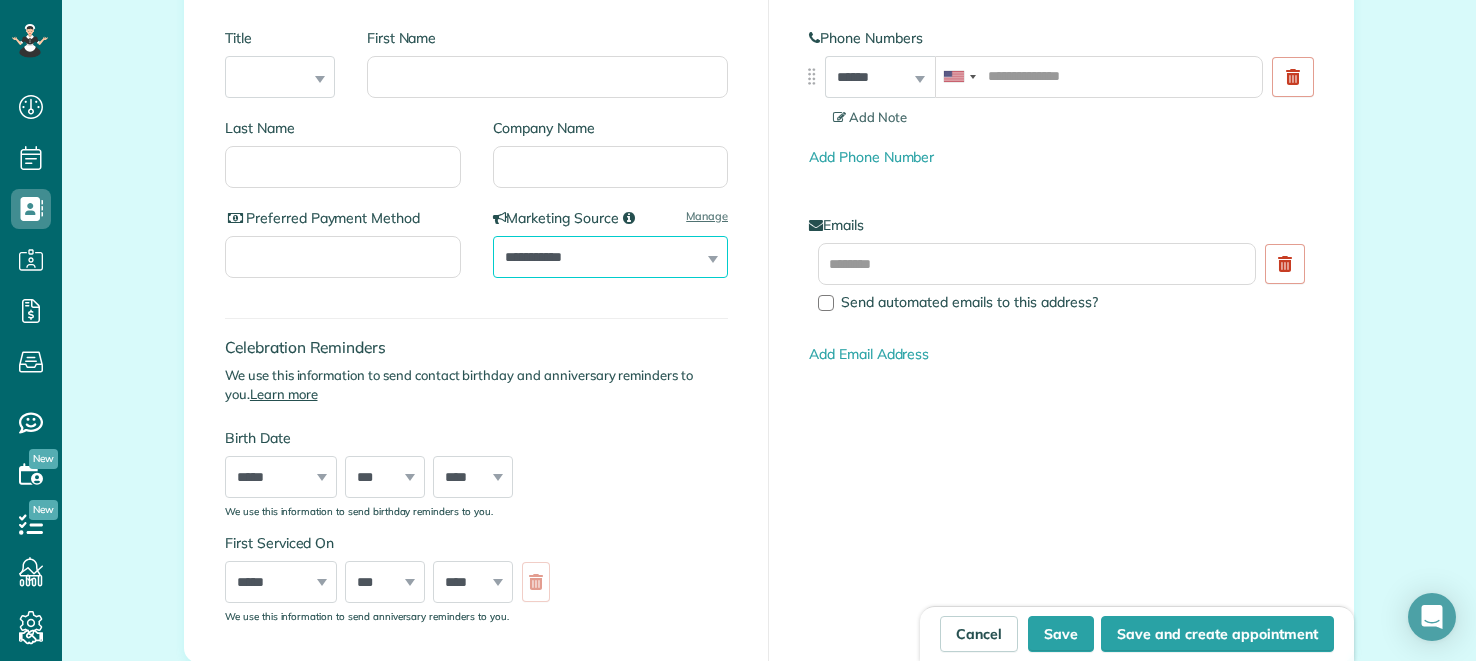 click on "**********" at bounding box center (611, 257) 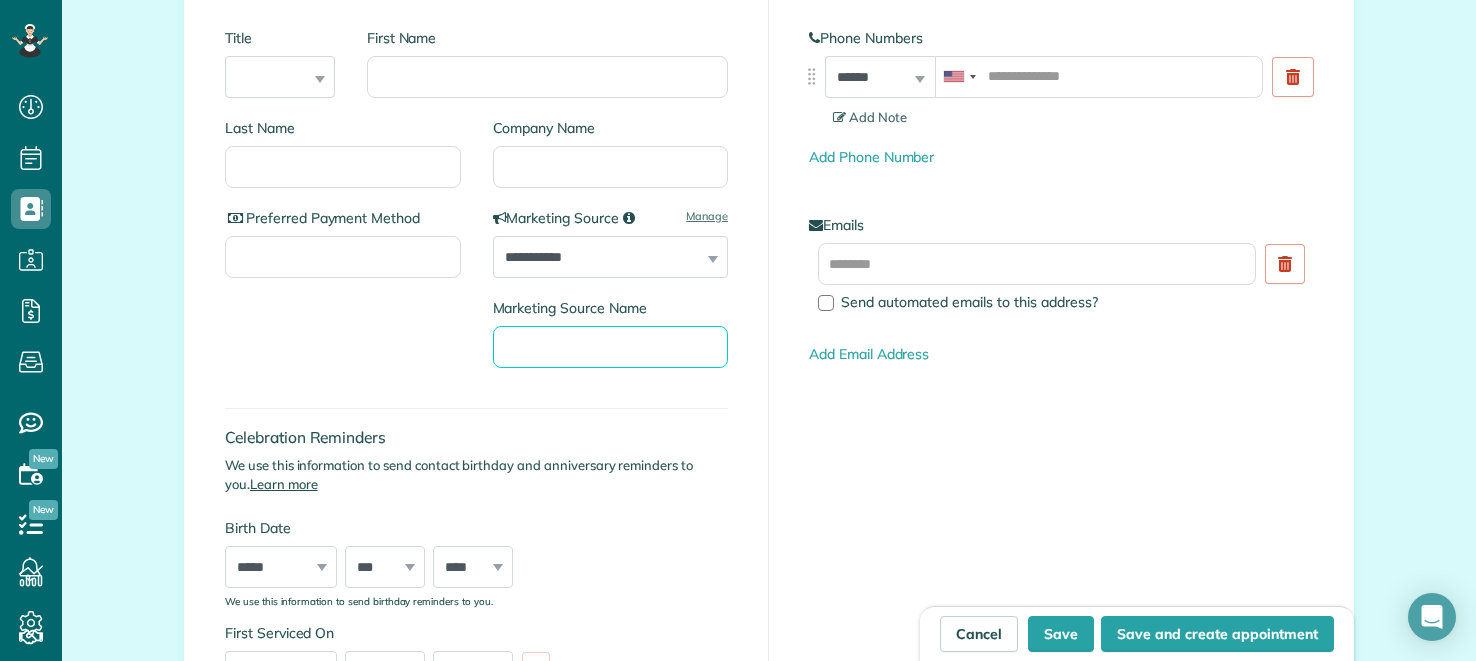 click on "Marketing Source Name" at bounding box center [611, 347] 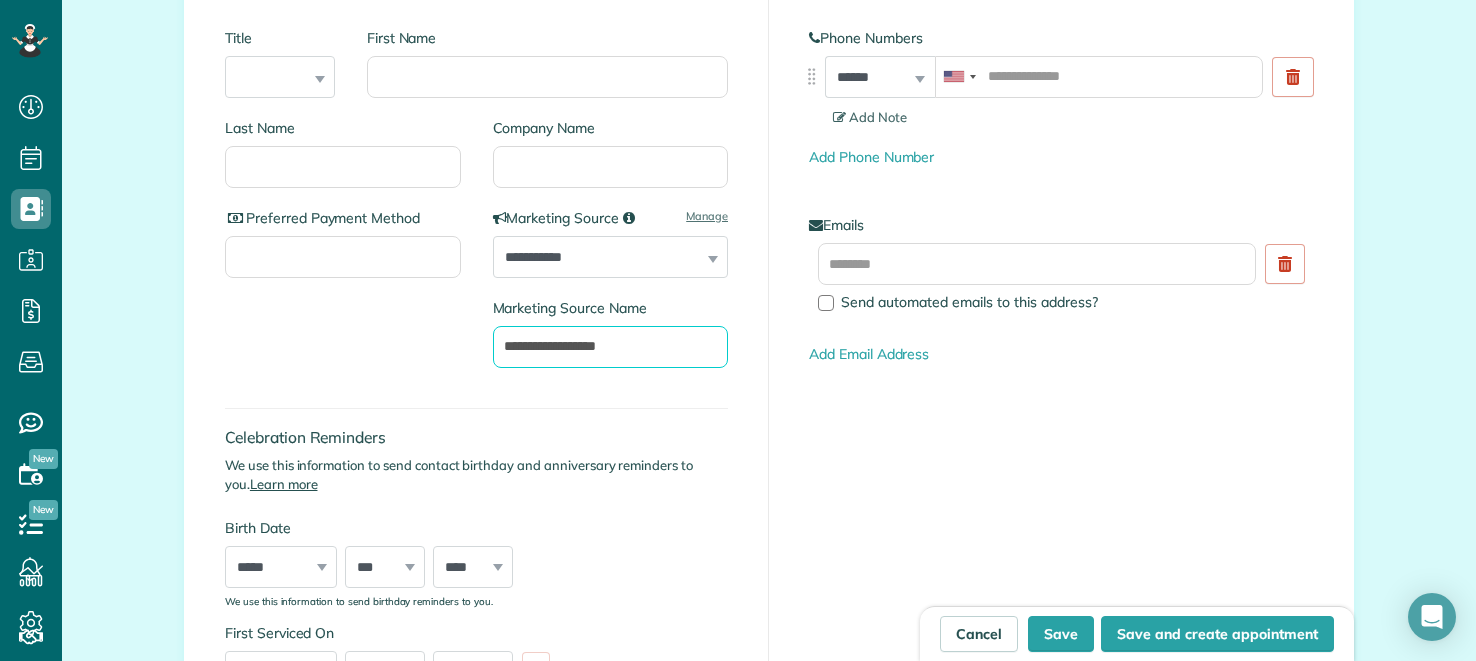 type on "**********" 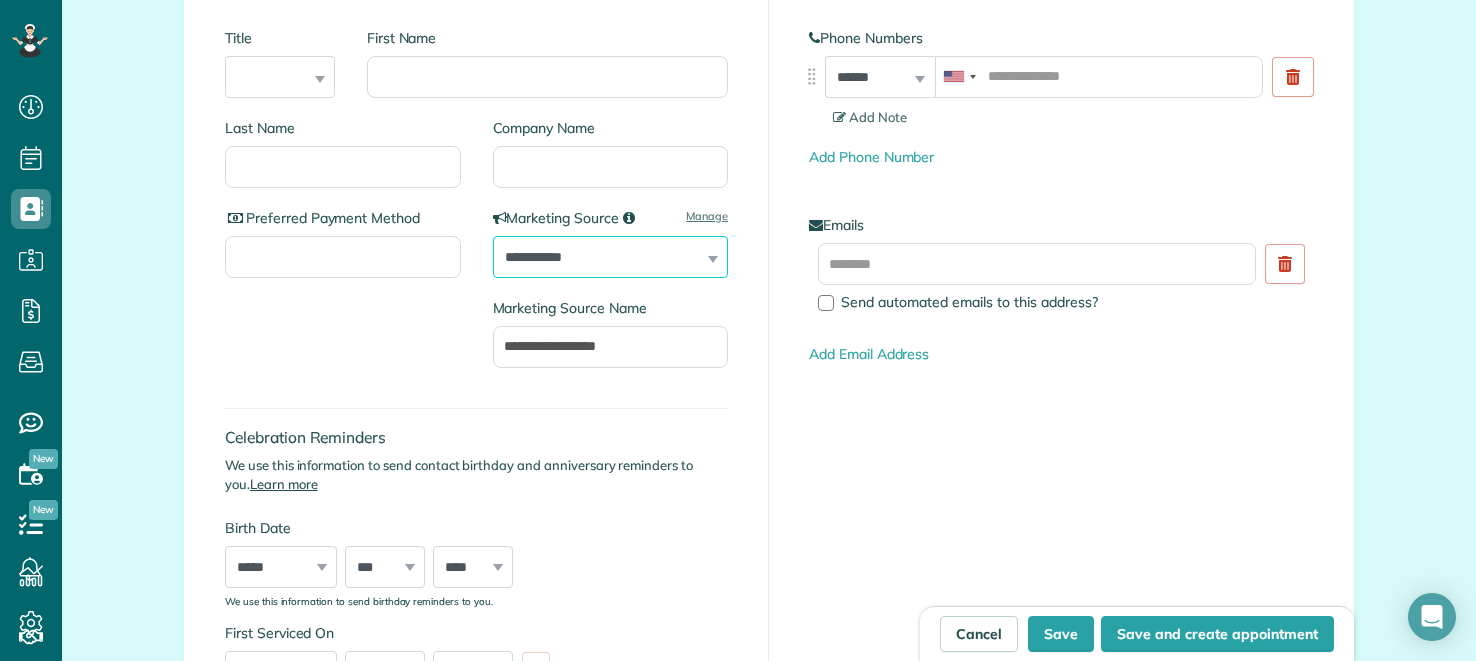 click on "**********" at bounding box center [611, 257] 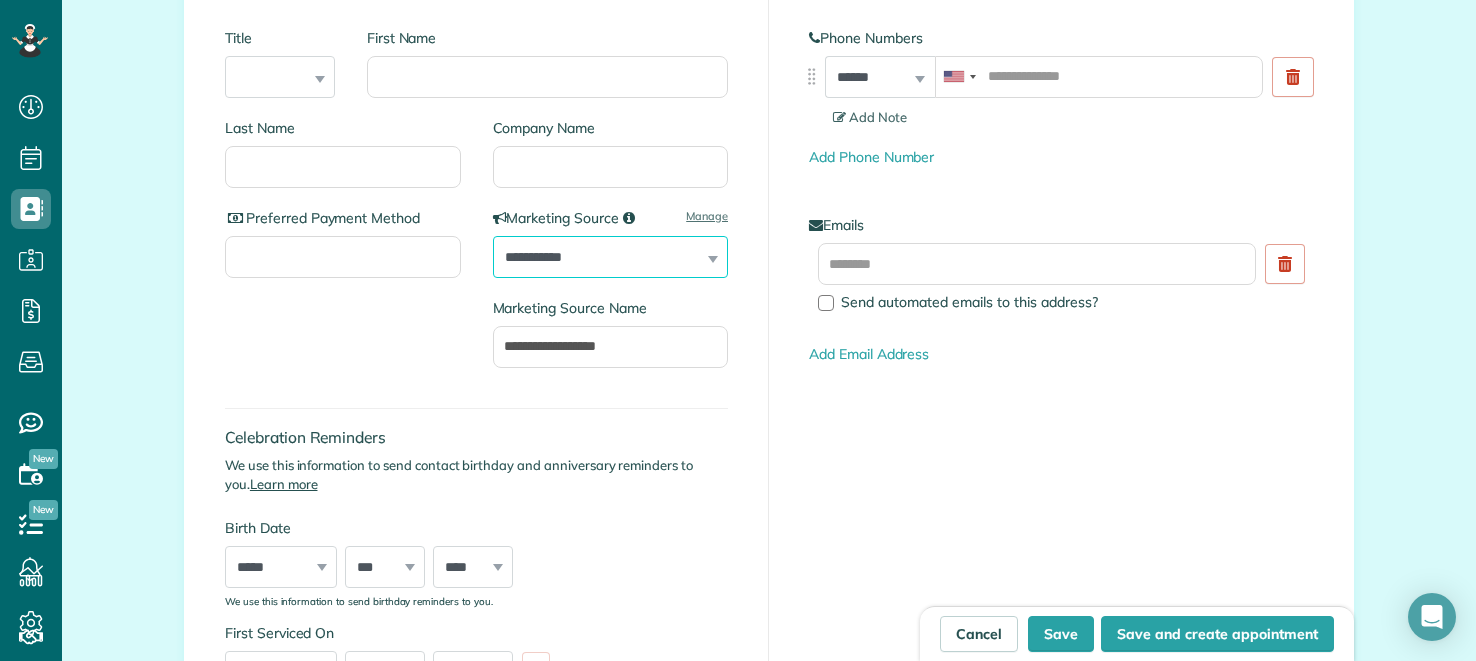 click on "**********" at bounding box center (611, 257) 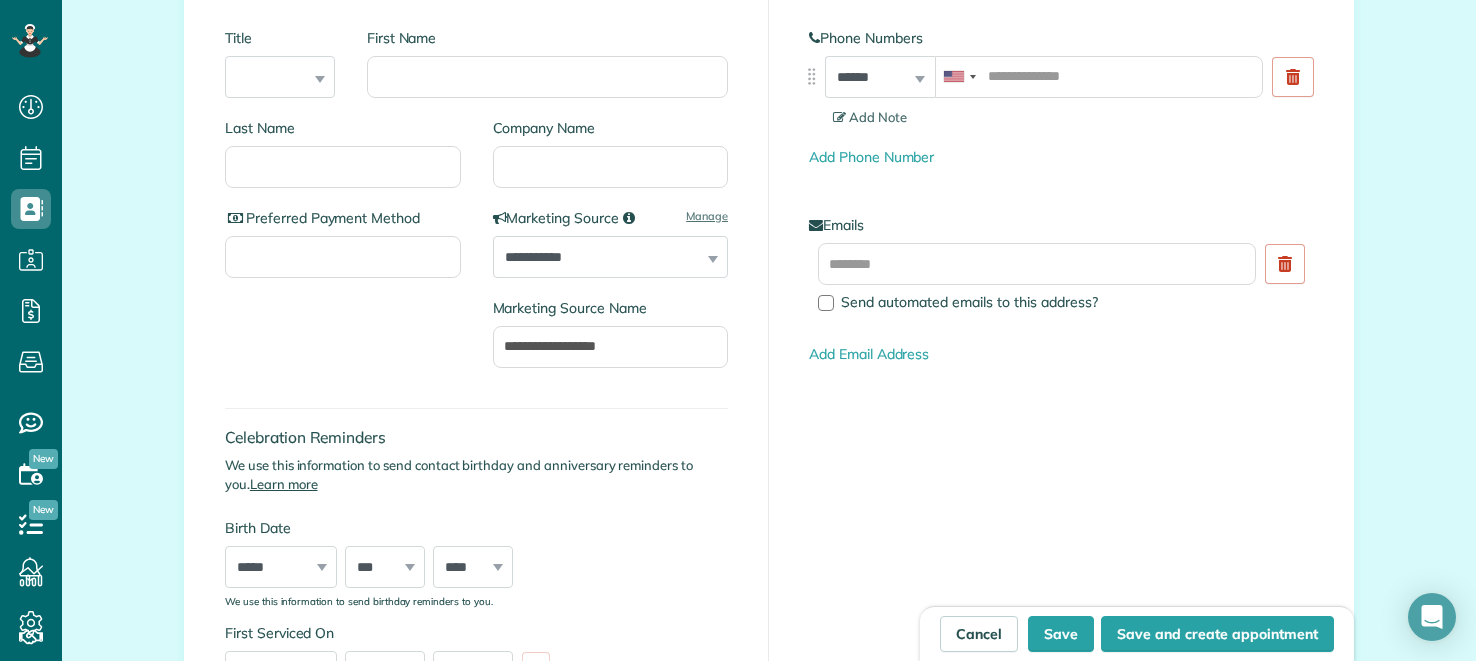 click on "We use this information to send contact birthday and anniversary reminders to you.
Learn more" at bounding box center (476, 475) 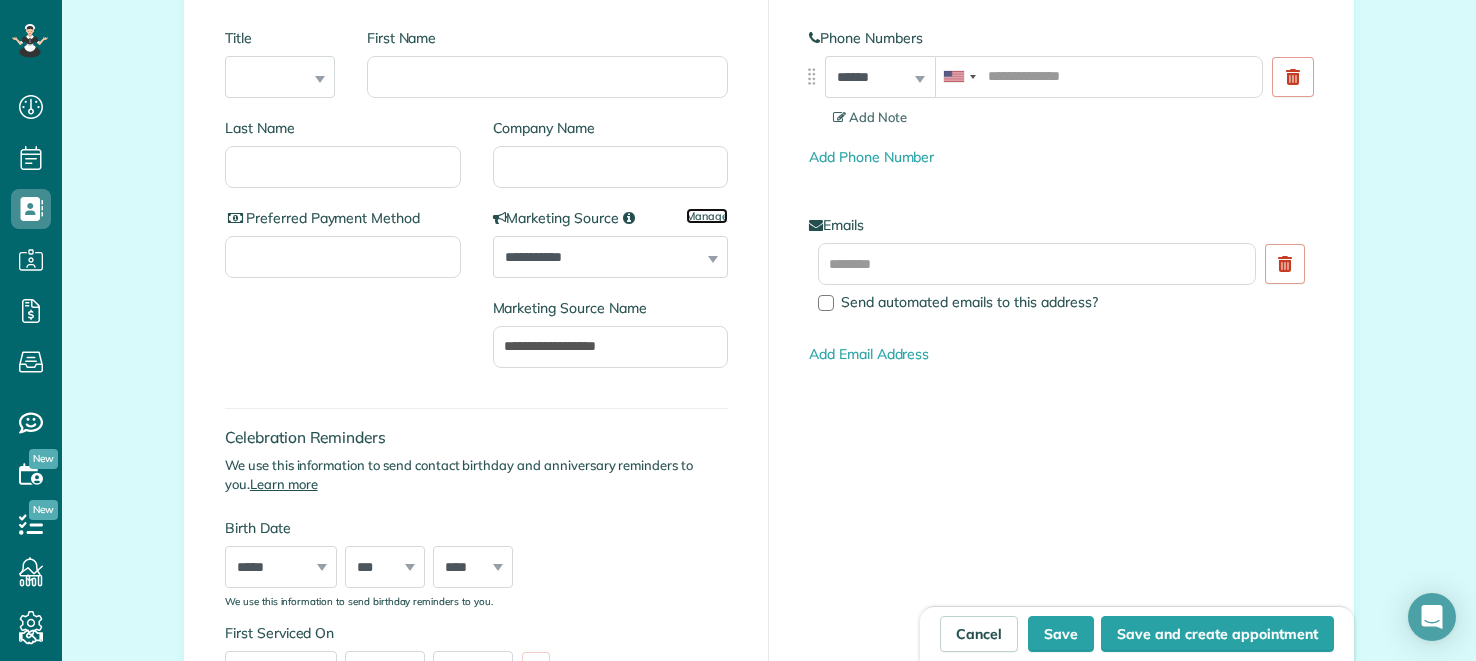 click on "Manage" at bounding box center [707, 216] 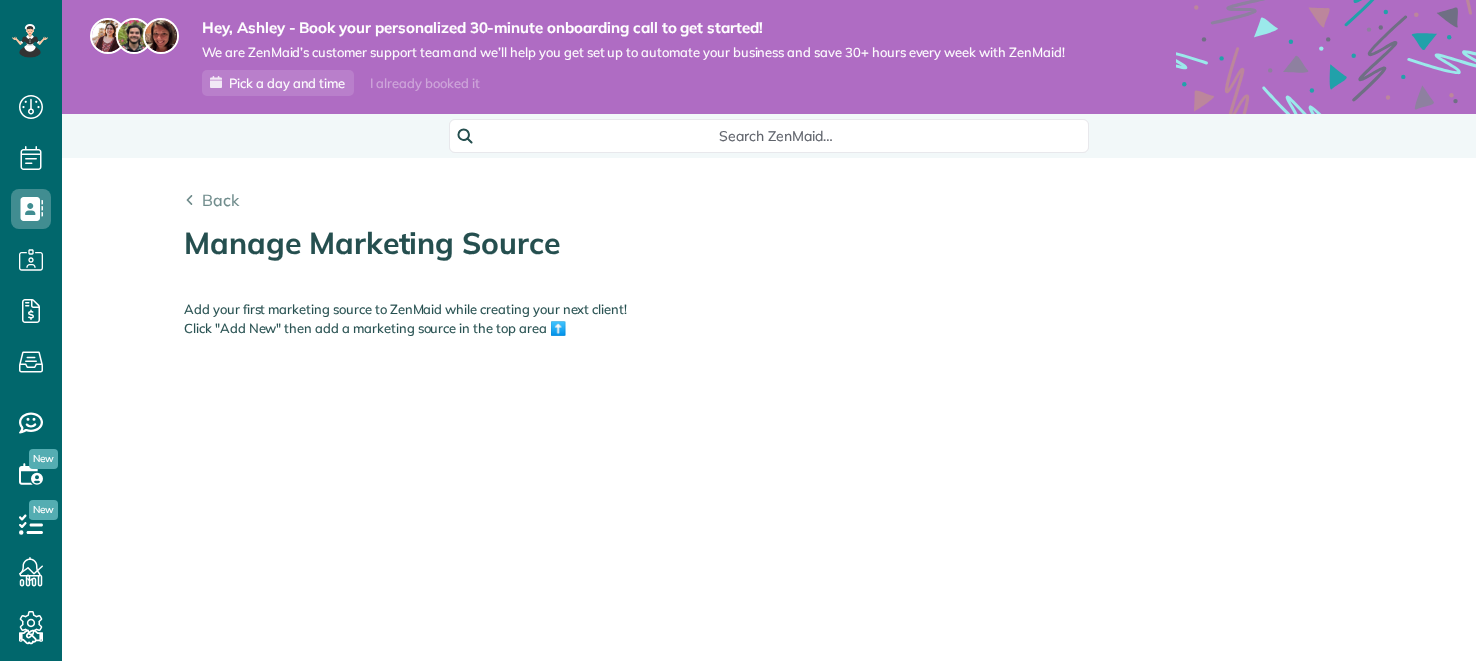 scroll, scrollTop: 0, scrollLeft: 0, axis: both 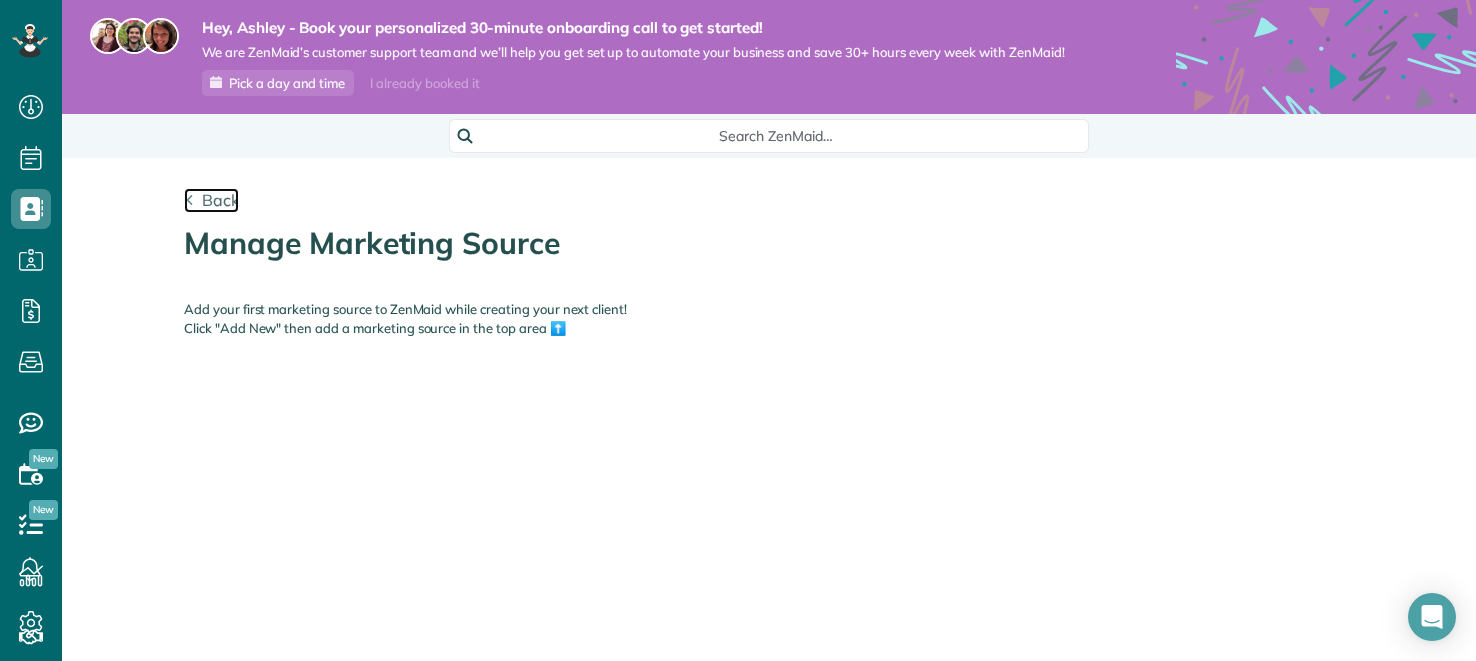 click 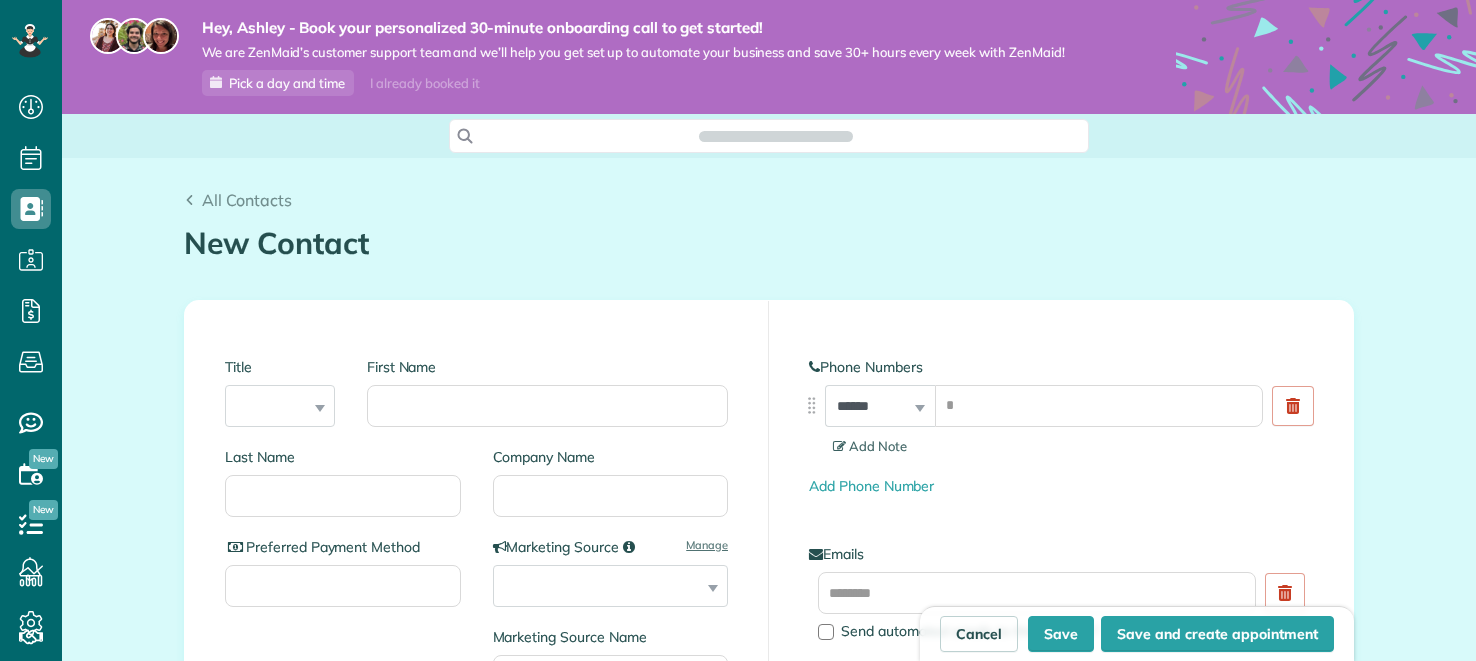 scroll, scrollTop: 0, scrollLeft: 0, axis: both 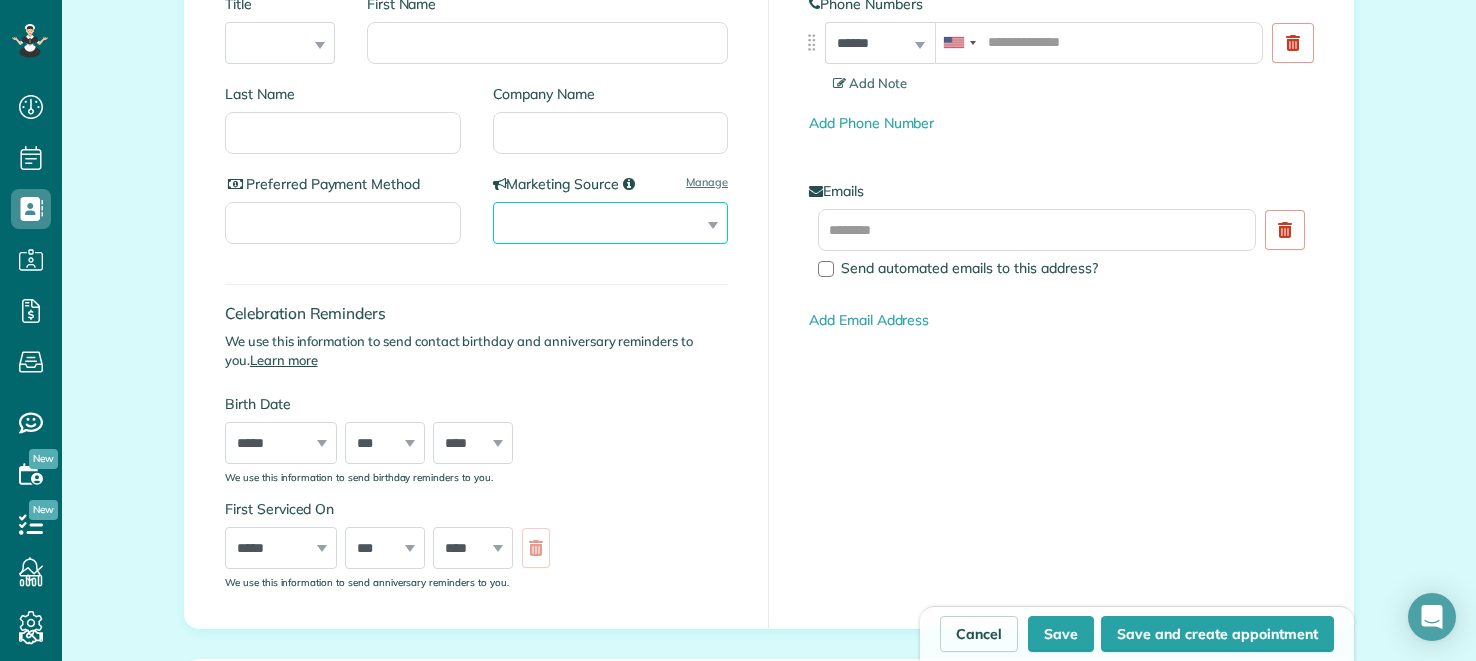 click on "**********" at bounding box center (611, 223) 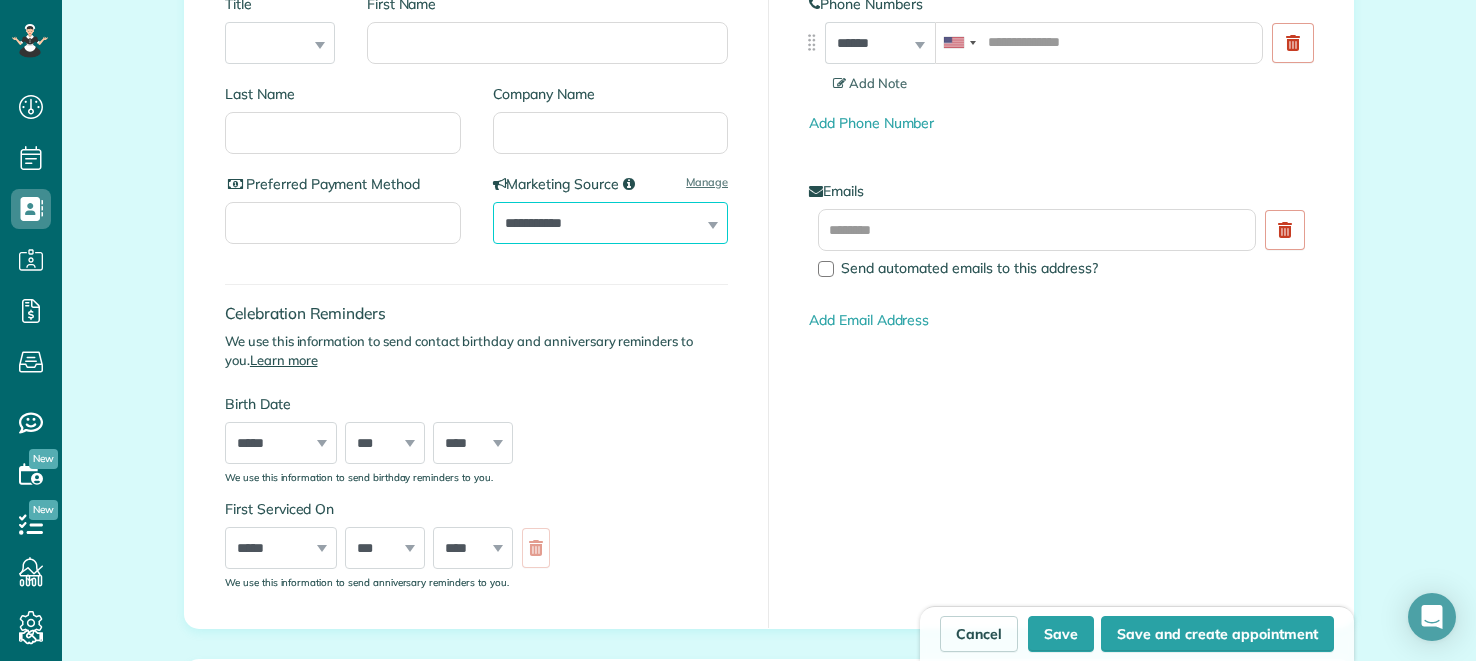 click on "**********" at bounding box center [611, 223] 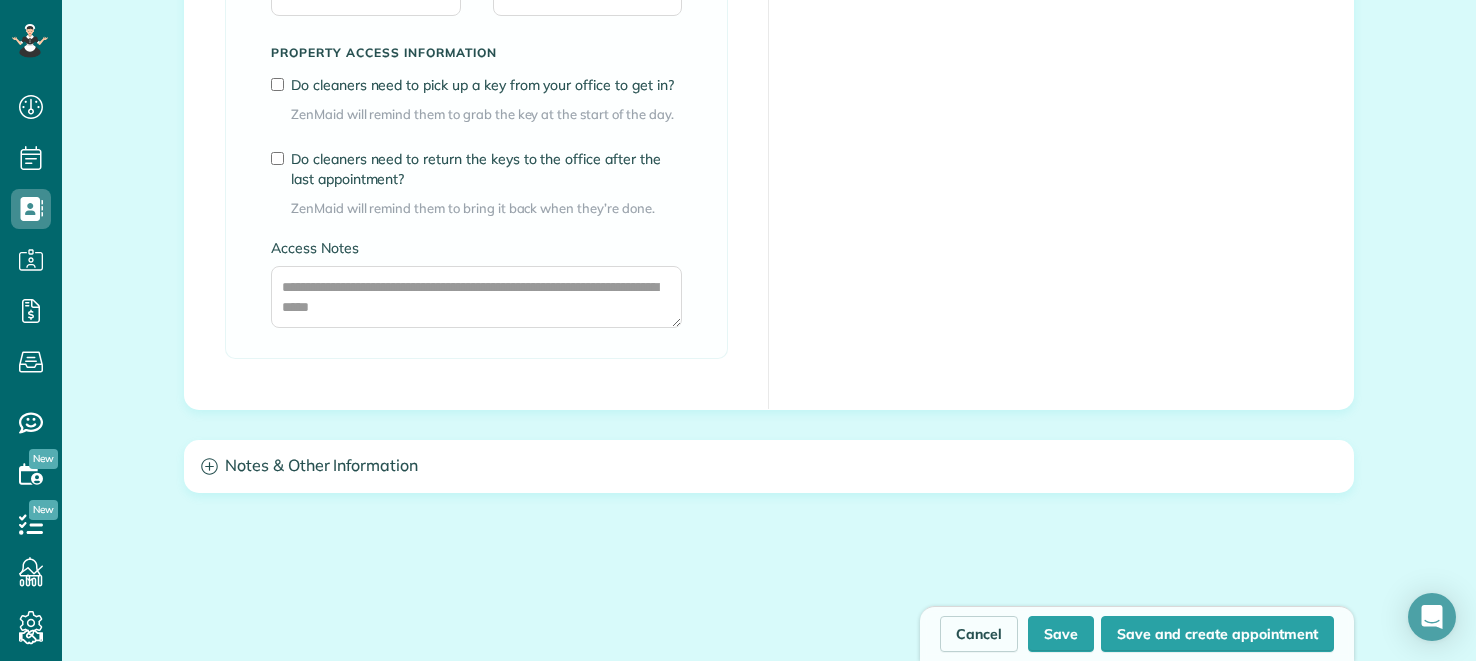 scroll, scrollTop: 1722, scrollLeft: 0, axis: vertical 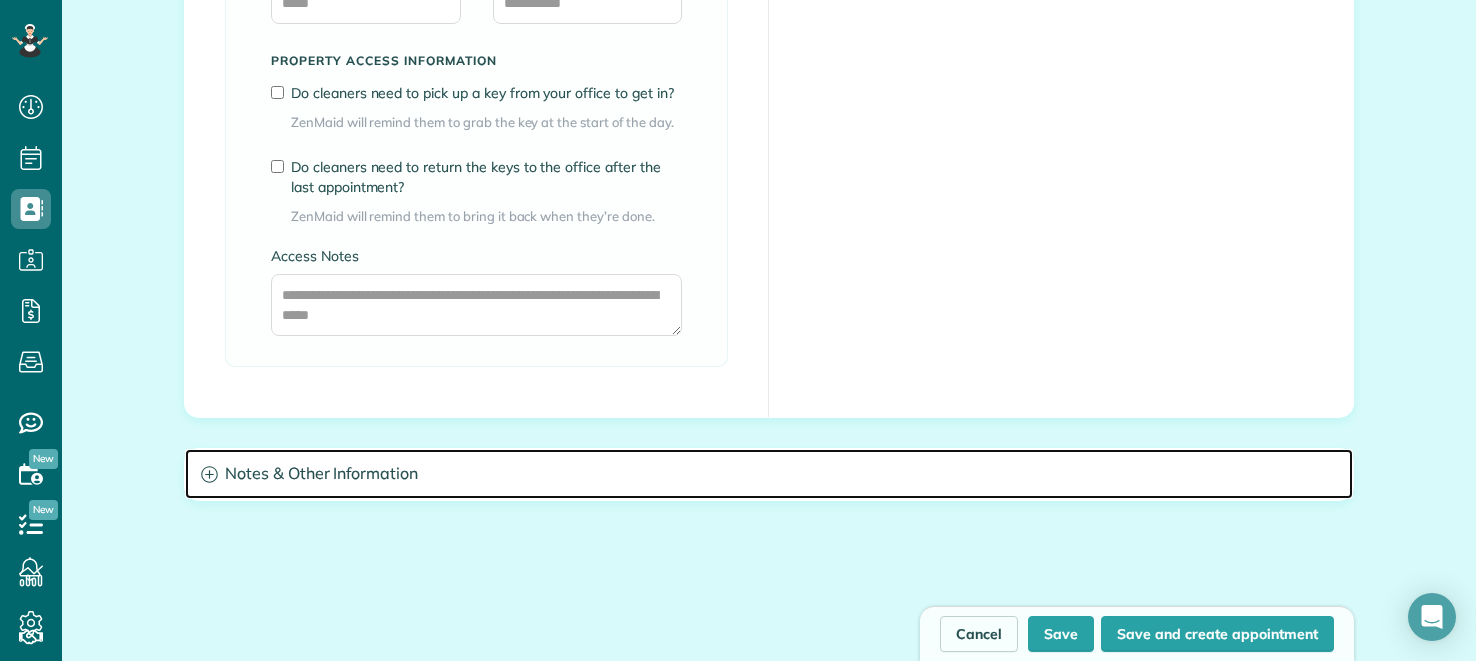 click on "Notes & Other Information" at bounding box center [769, 474] 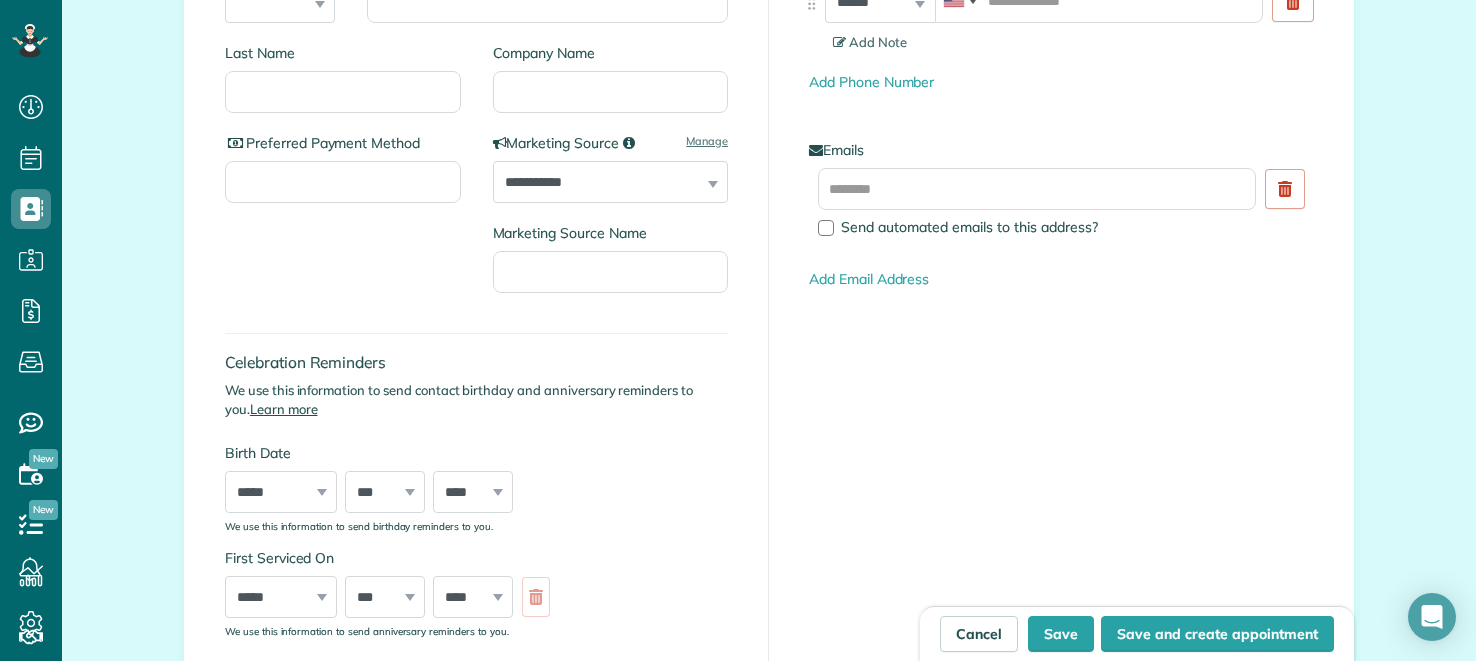 scroll, scrollTop: 0, scrollLeft: 0, axis: both 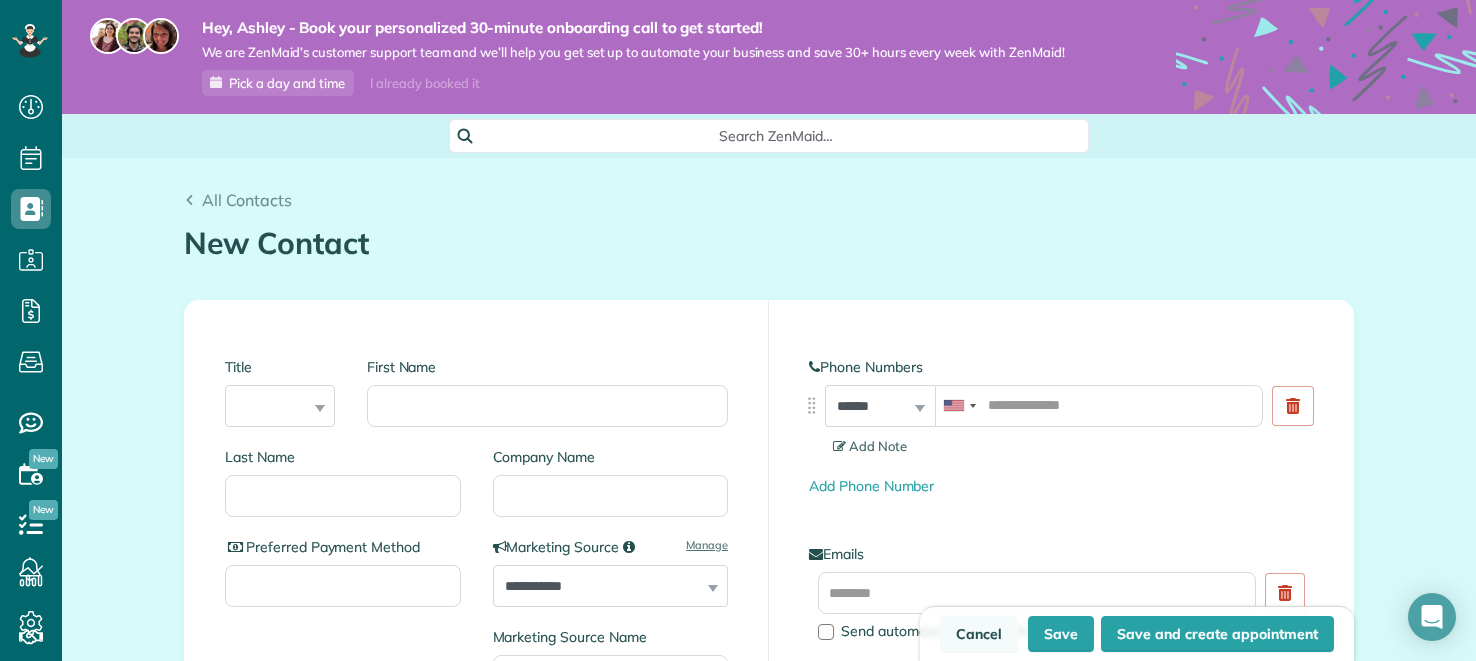 click on "Cancel" at bounding box center (979, 634) 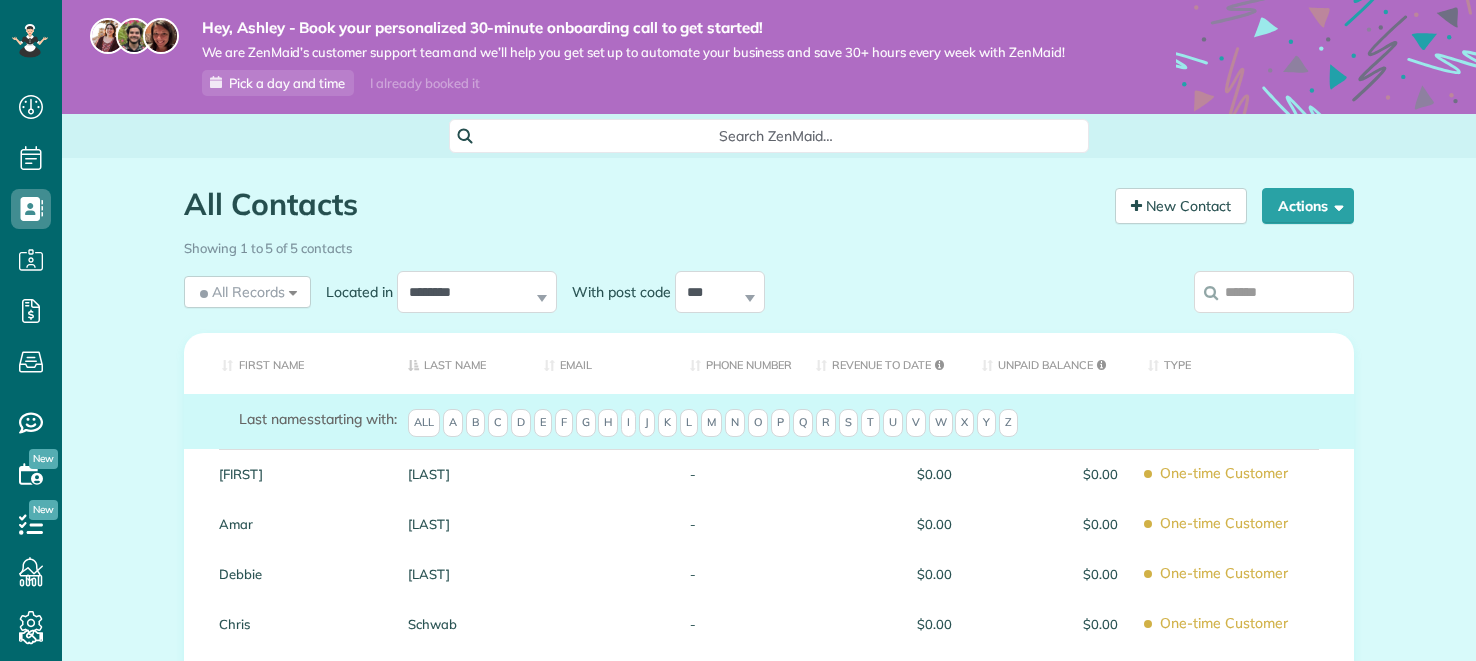 scroll, scrollTop: 0, scrollLeft: 0, axis: both 